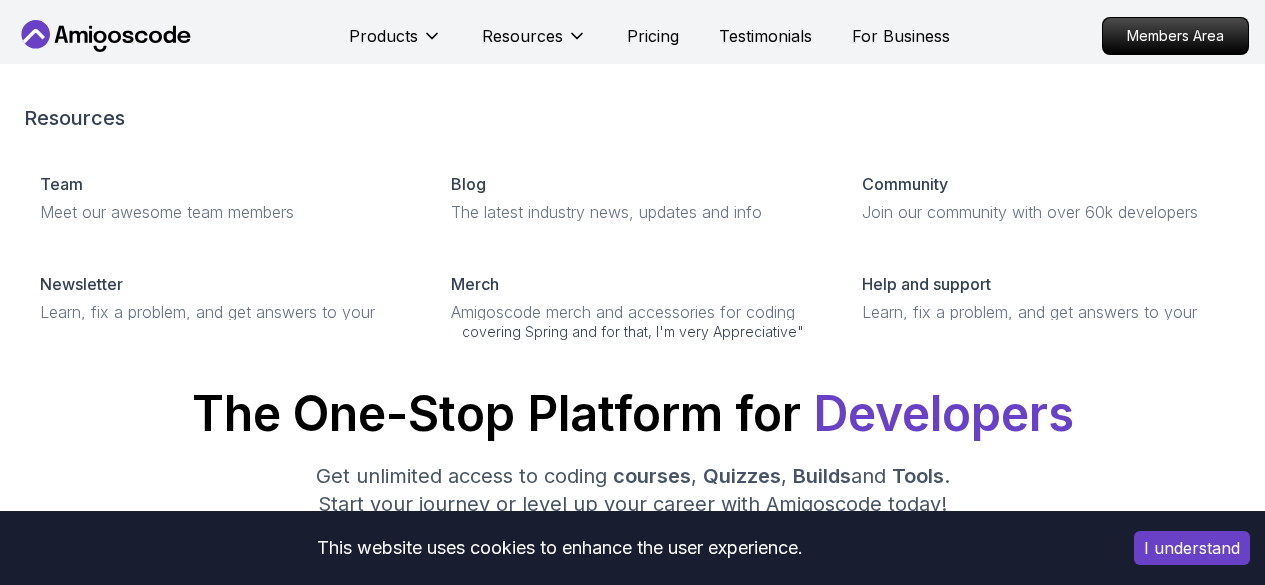 scroll, scrollTop: 0, scrollLeft: 0, axis: both 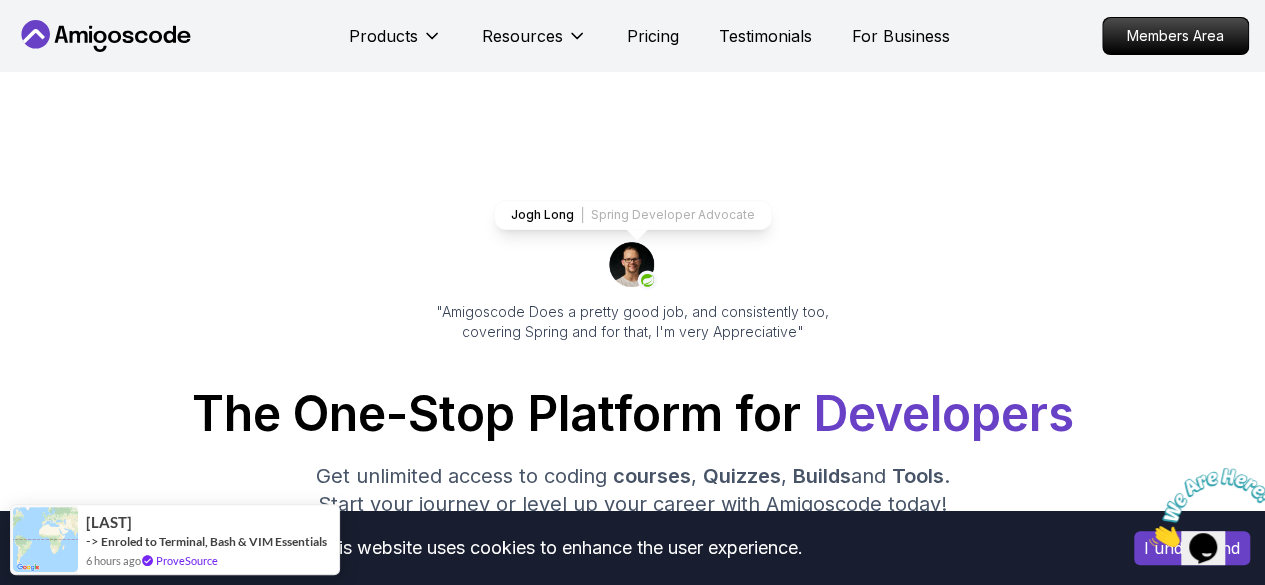 click on "I understand" at bounding box center (1192, 548) 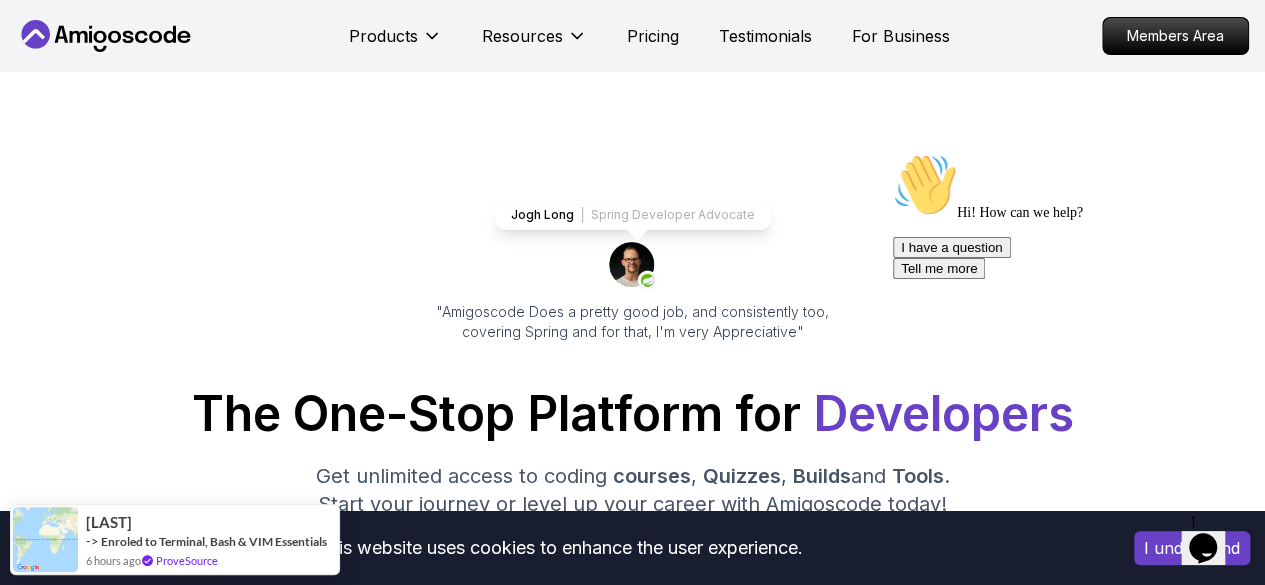 scroll, scrollTop: 512, scrollLeft: 0, axis: vertical 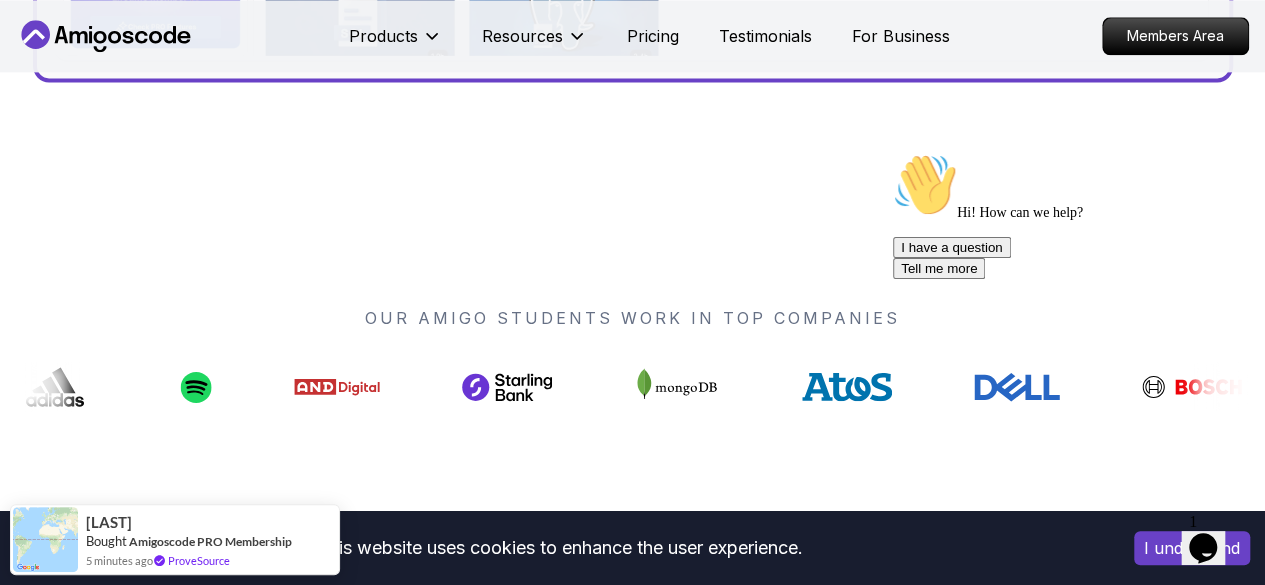 drag, startPoint x: 536, startPoint y: 389, endPoint x: 170, endPoint y: 440, distance: 369.5362 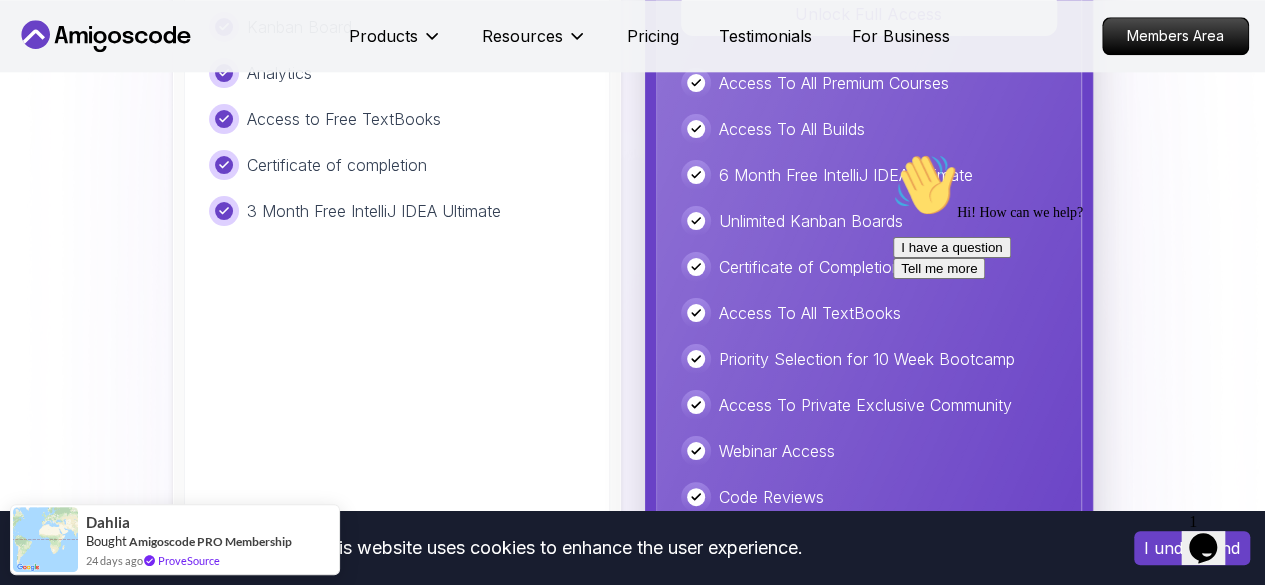 scroll, scrollTop: 4506, scrollLeft: 0, axis: vertical 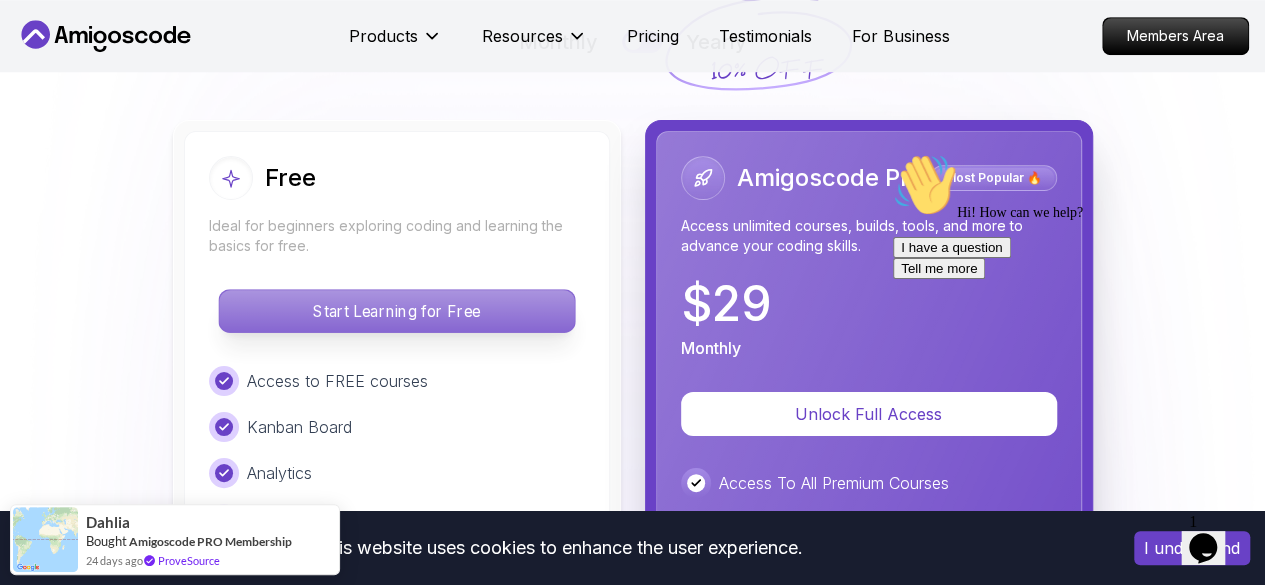 click on "Start Learning for Free" at bounding box center [396, 311] 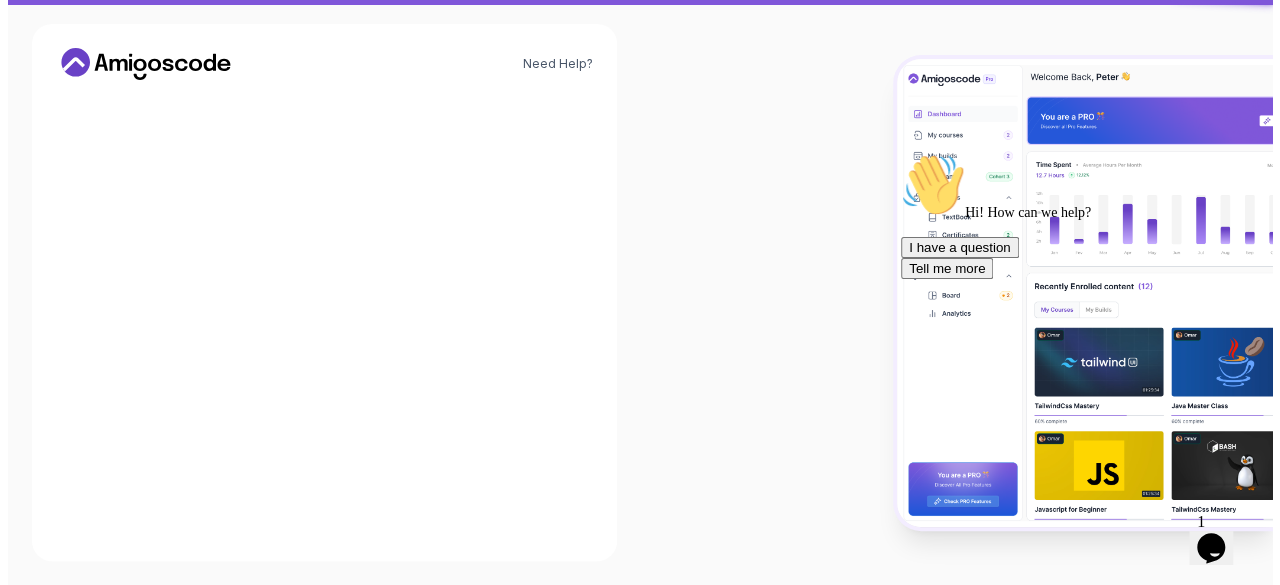 scroll, scrollTop: 0, scrollLeft: 0, axis: both 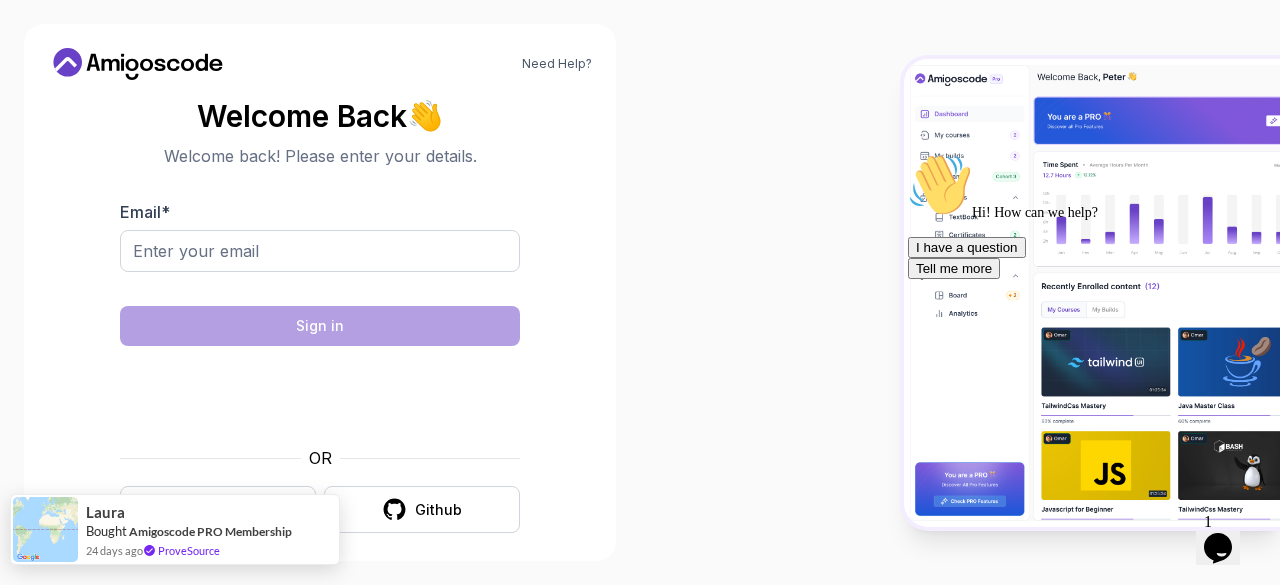 click on "Laura" at bounding box center [209, 513] 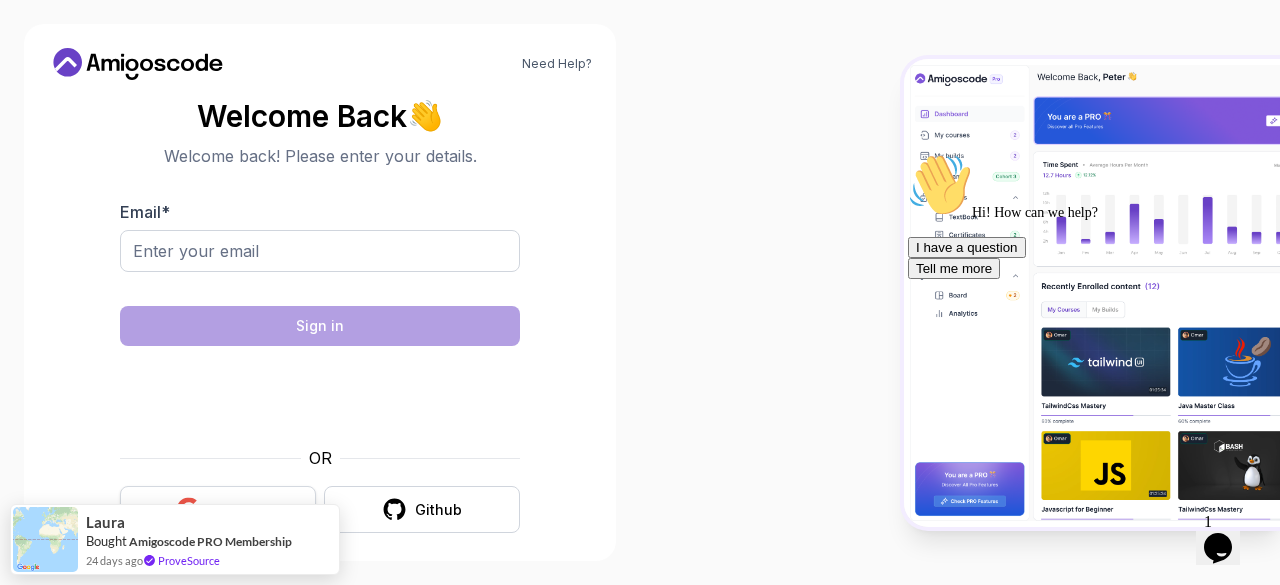 click on "Google" at bounding box center [218, 509] 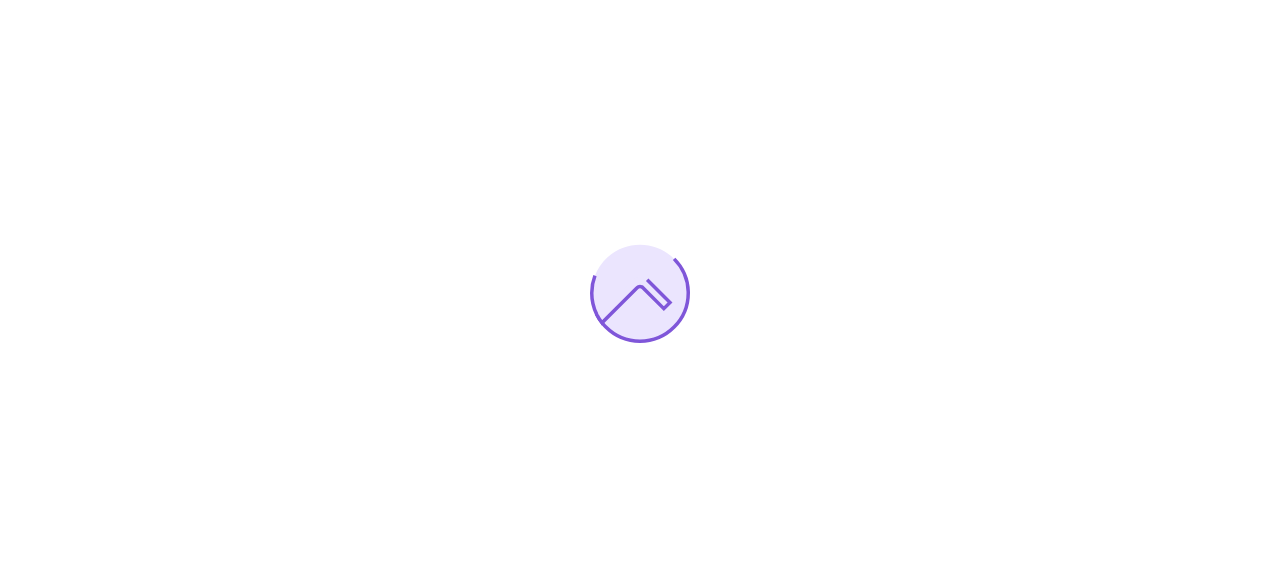 scroll, scrollTop: 0, scrollLeft: 0, axis: both 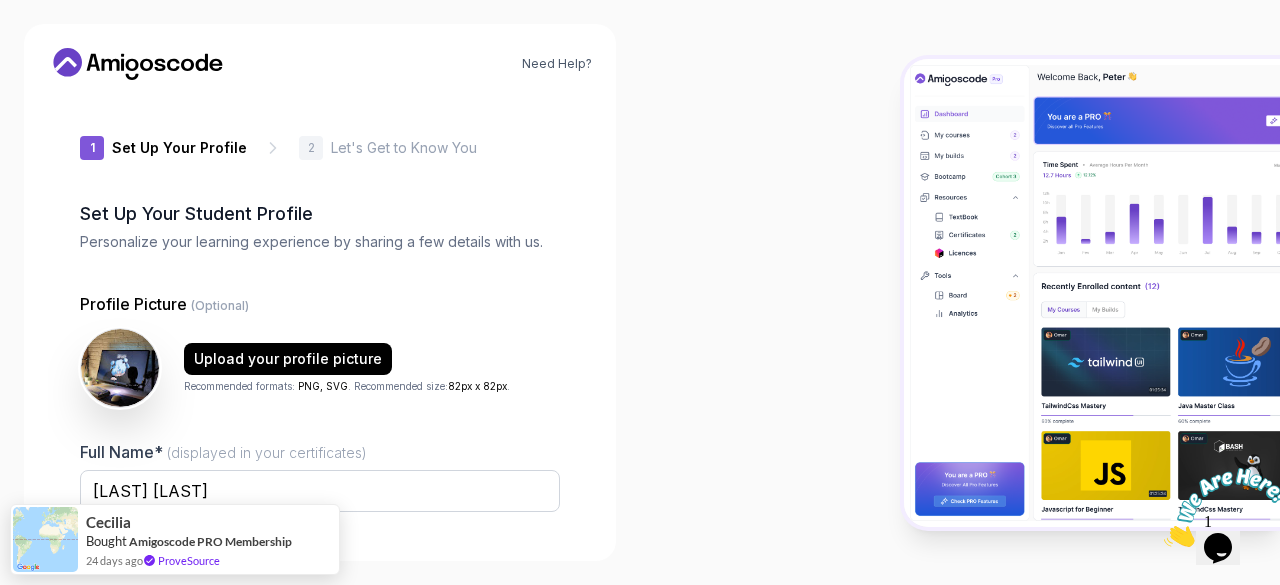 click on "Upload your profile picture Recommended formats:   PNG, SVG . Recommended size:  82px x 82px ." at bounding box center (347, 368) 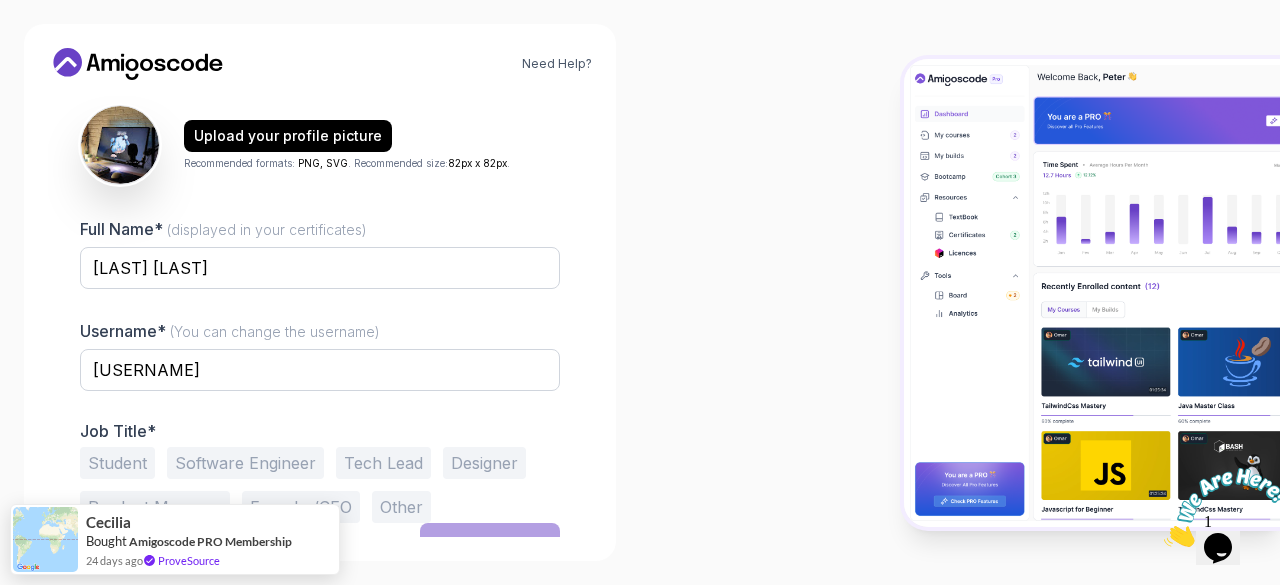 scroll, scrollTop: 247, scrollLeft: 0, axis: vertical 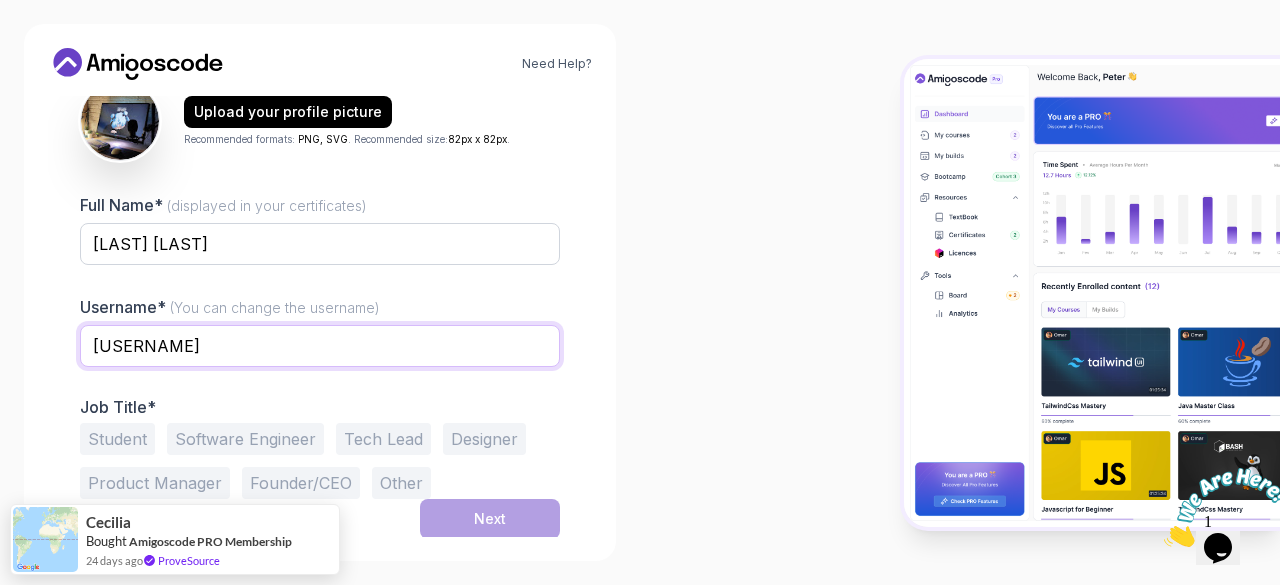 drag, startPoint x: 466, startPoint y: 344, endPoint x: 0, endPoint y: 377, distance: 467.167 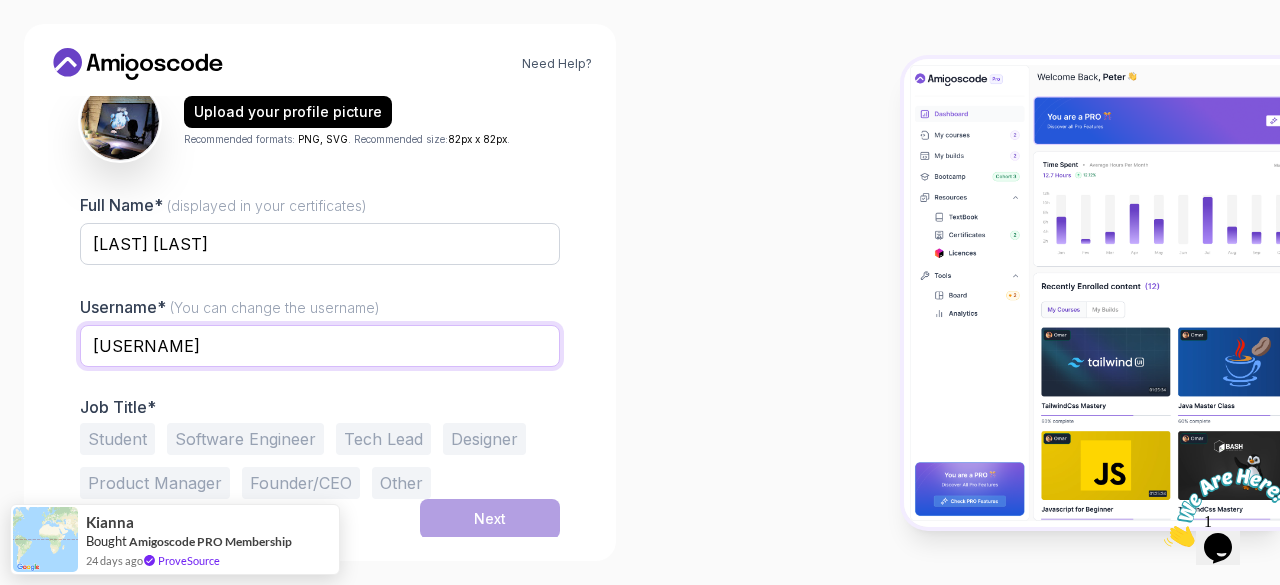 type on "[USERNAME]" 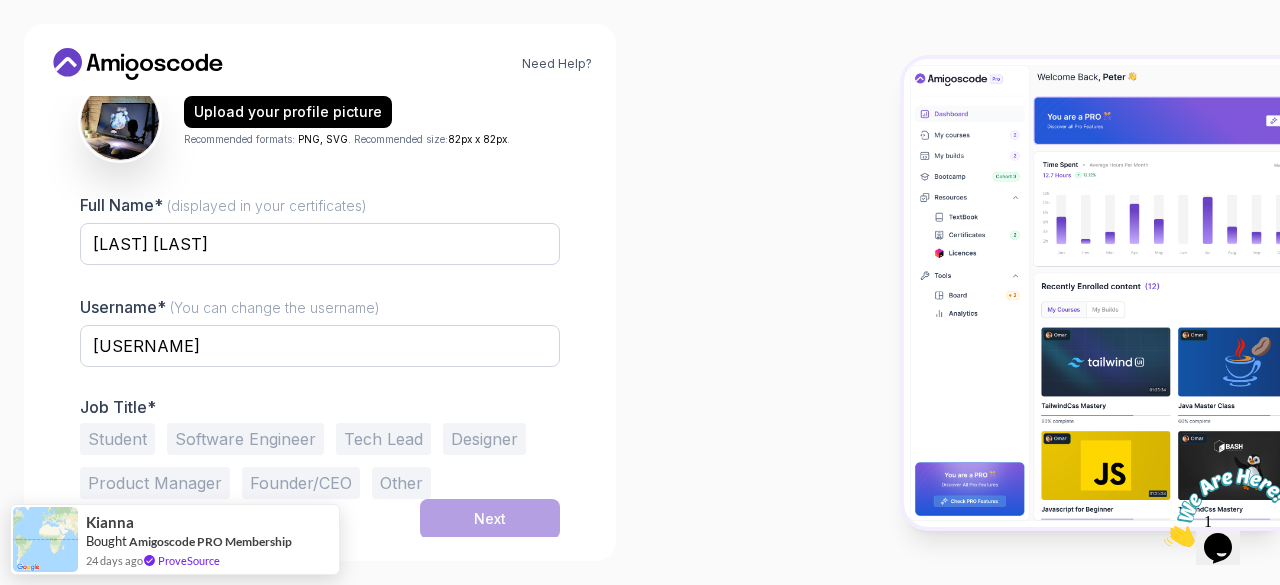 click on "Student" at bounding box center (117, 439) 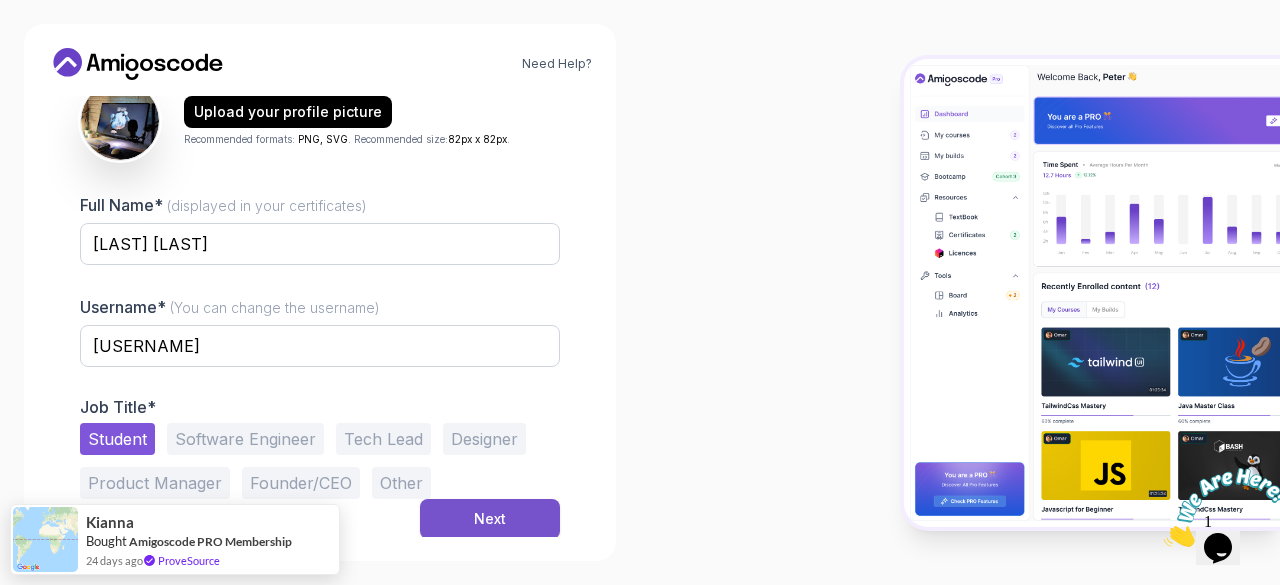 click on "Next" at bounding box center (490, 519) 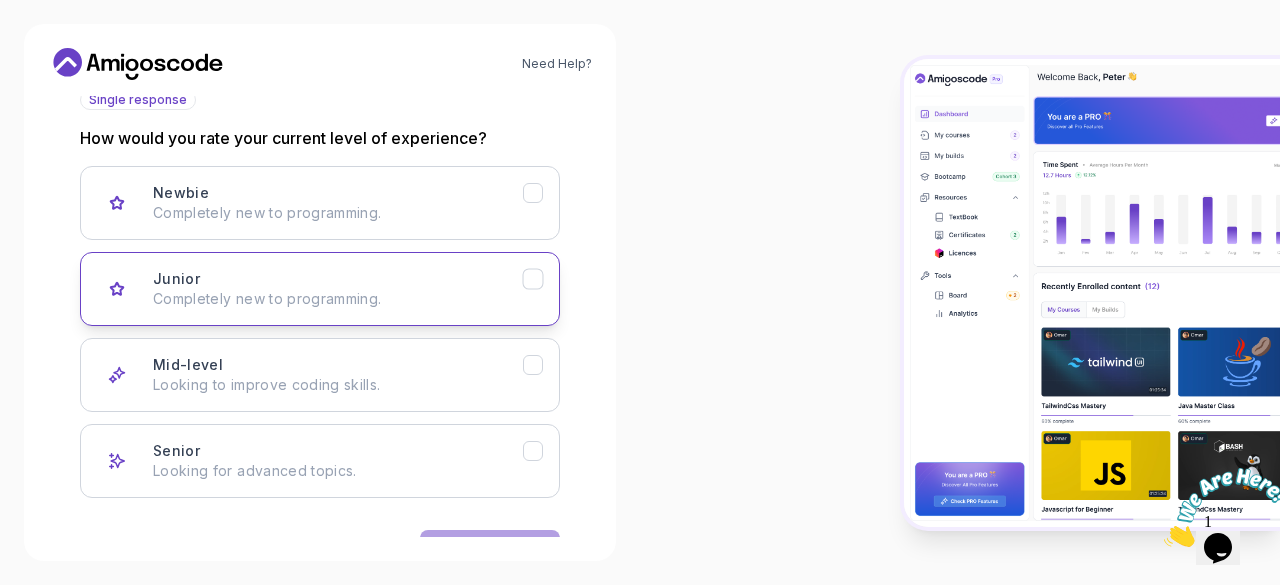 click on "Junior Completely new to programming." at bounding box center [338, 289] 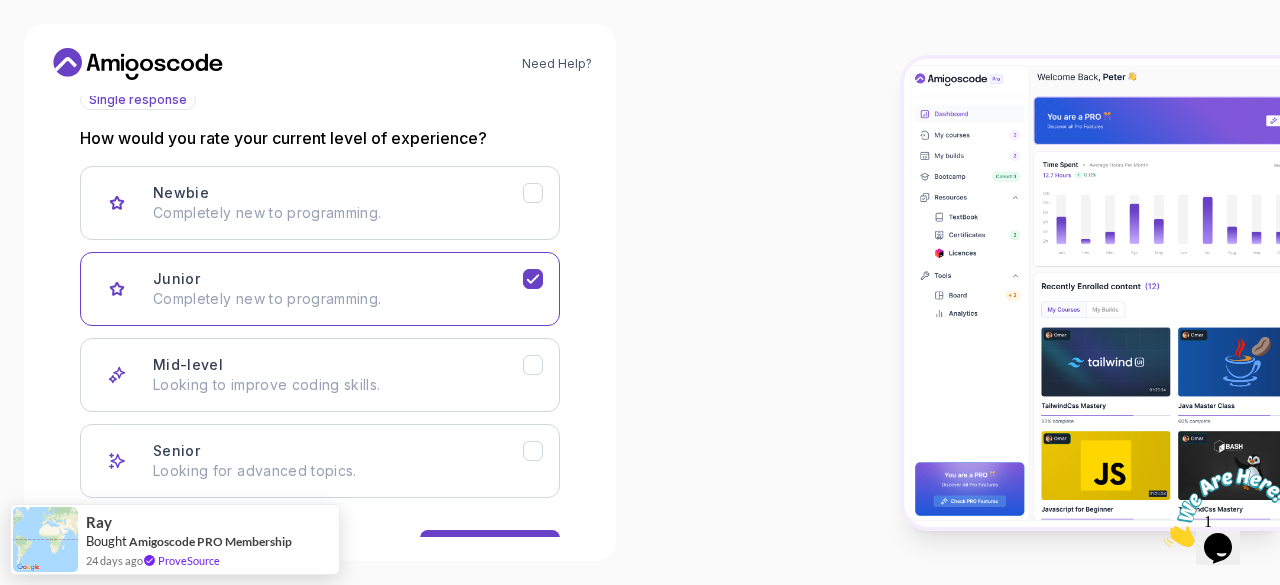 type 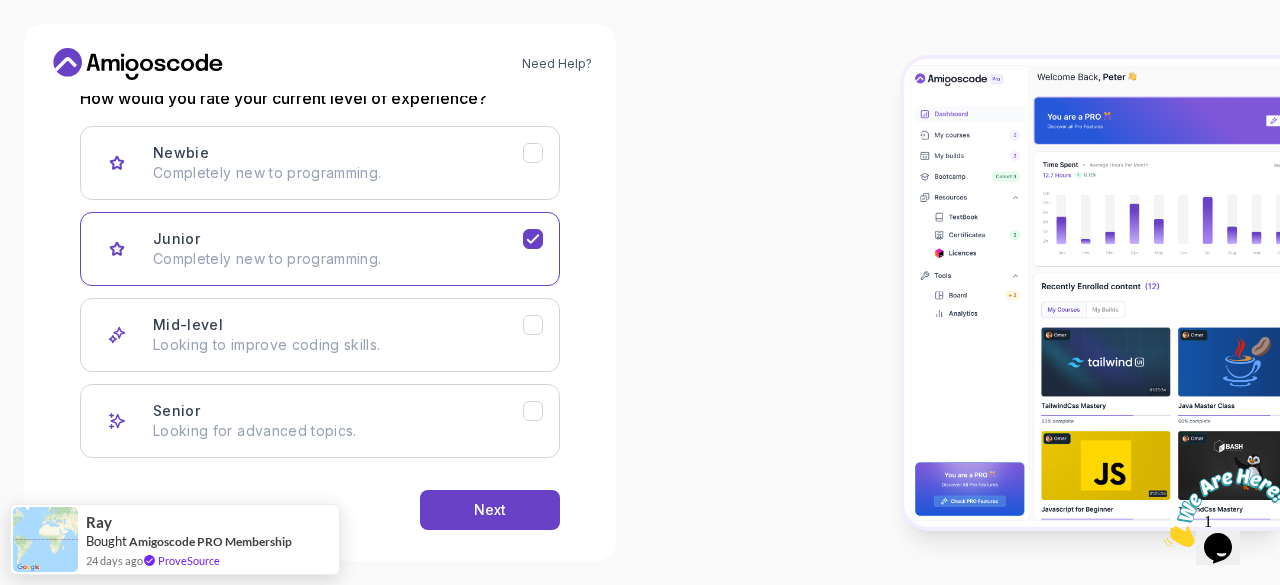 scroll, scrollTop: 309, scrollLeft: 0, axis: vertical 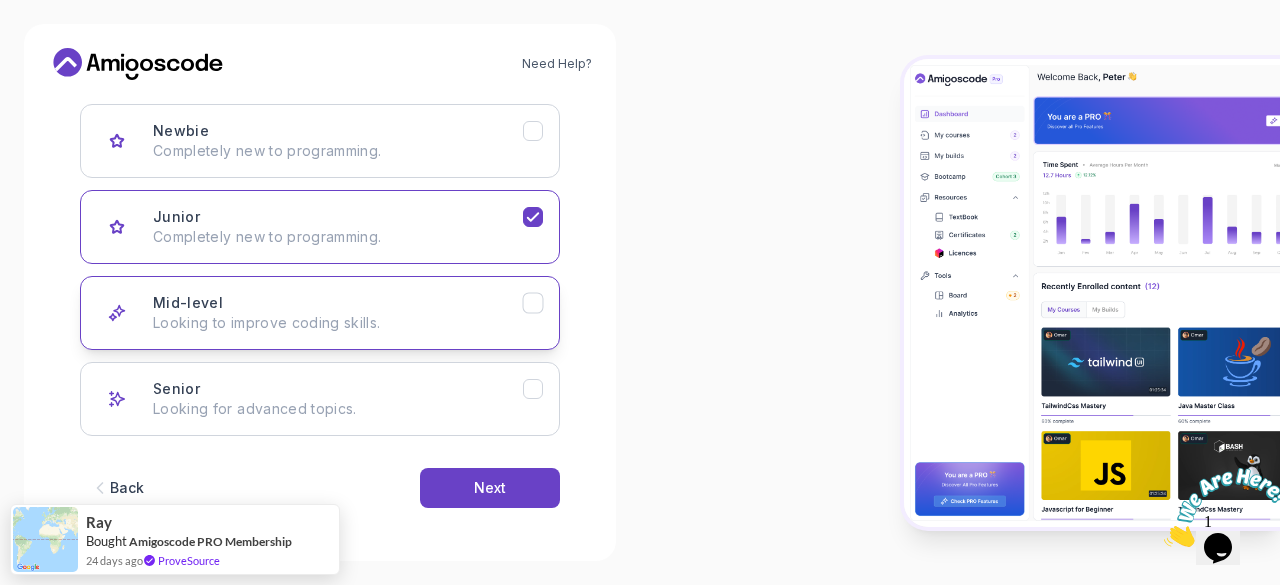 click on "Mid-level Looking to improve coding skills." at bounding box center [320, 313] 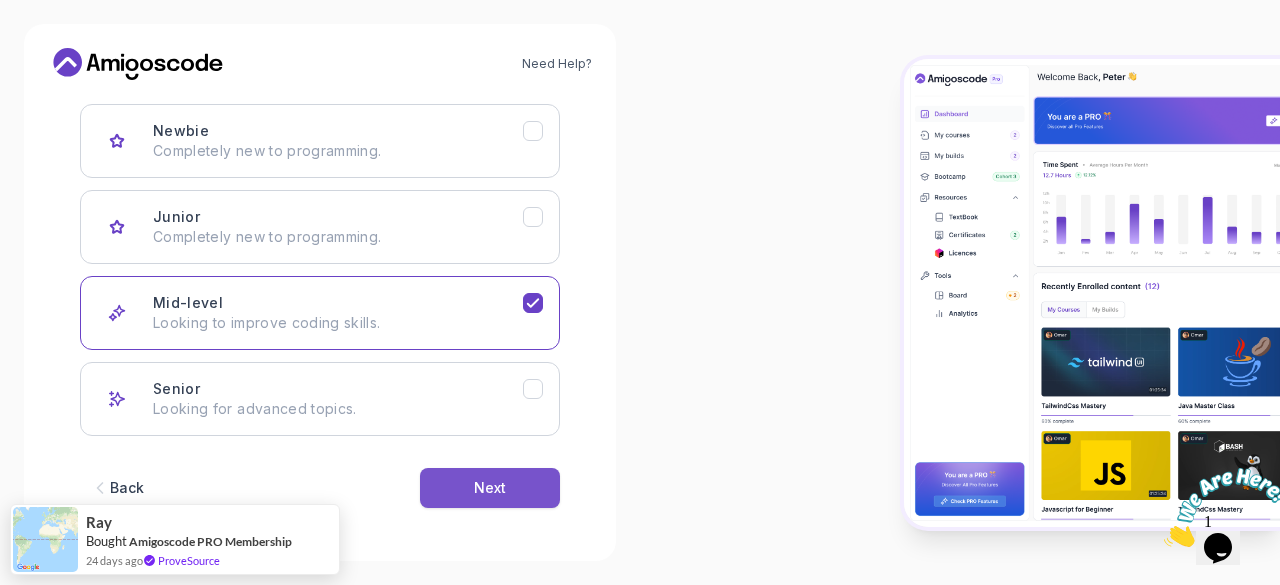 click on "Next" at bounding box center (490, 488) 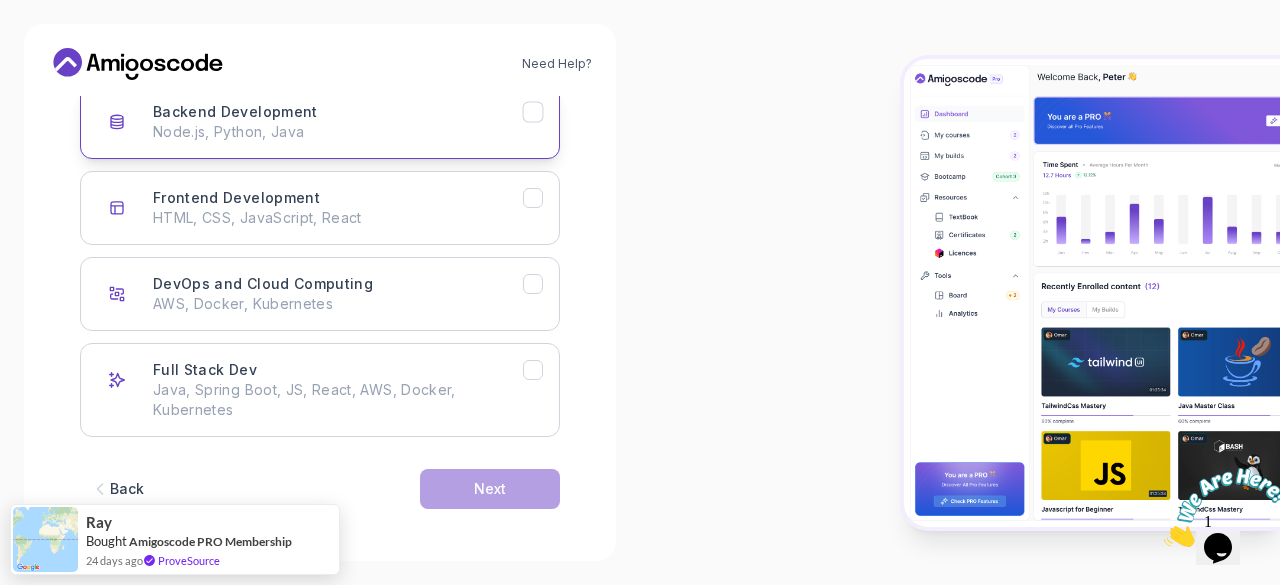 scroll, scrollTop: 329, scrollLeft: 0, axis: vertical 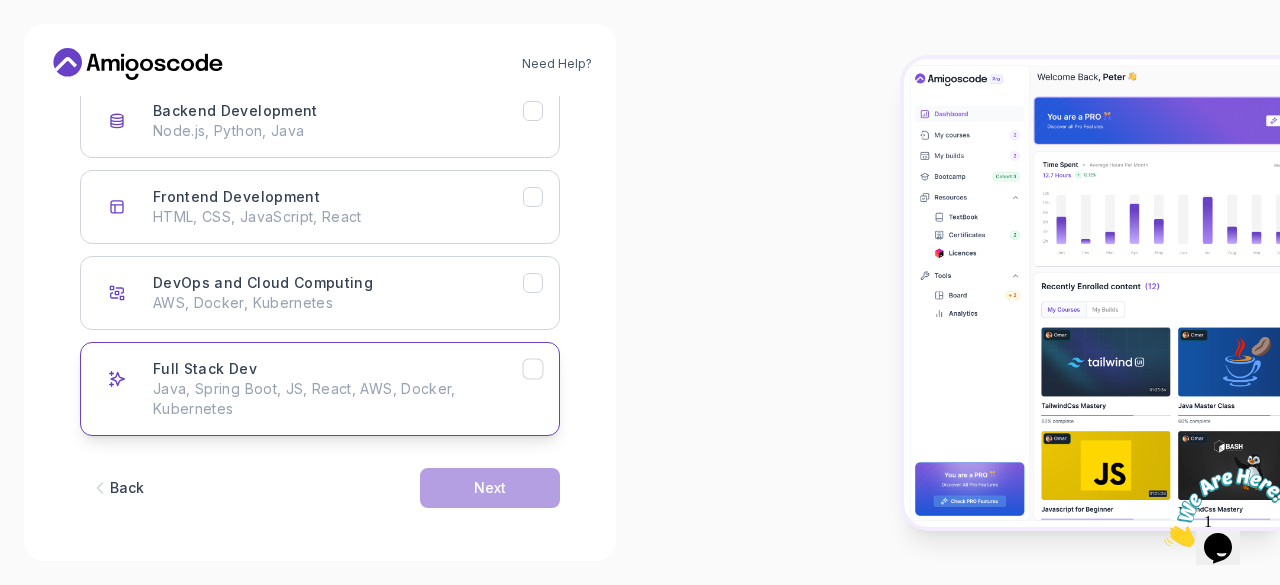 click on "Java, Spring Boot, JS, React, AWS, Docker, Kubernetes" at bounding box center [338, 399] 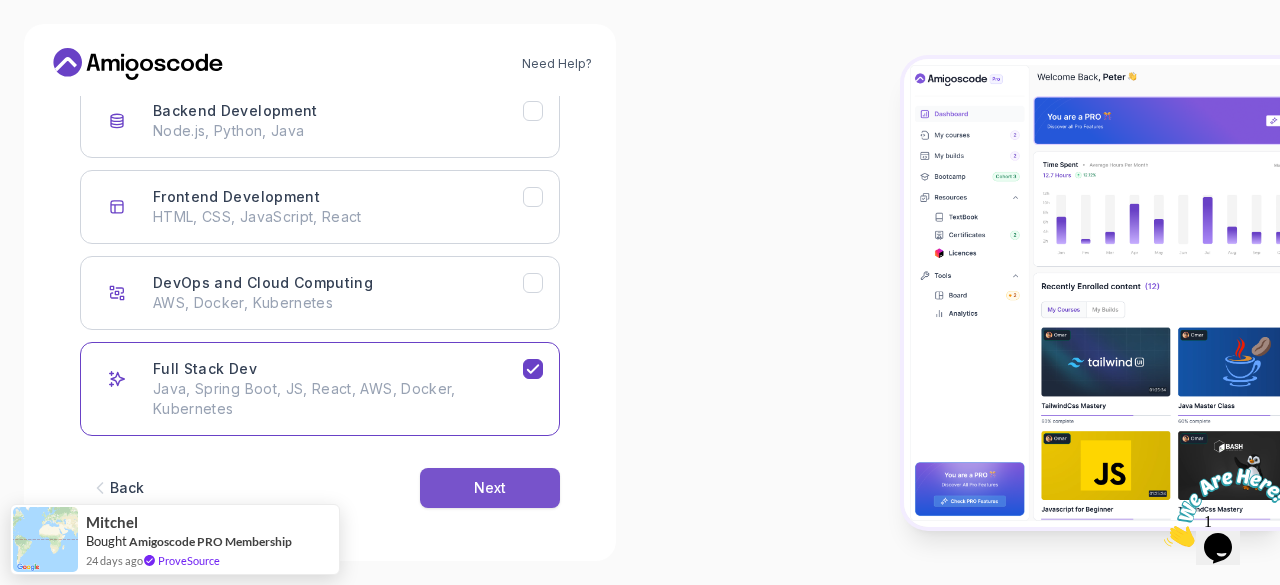 click on "Next" at bounding box center (490, 488) 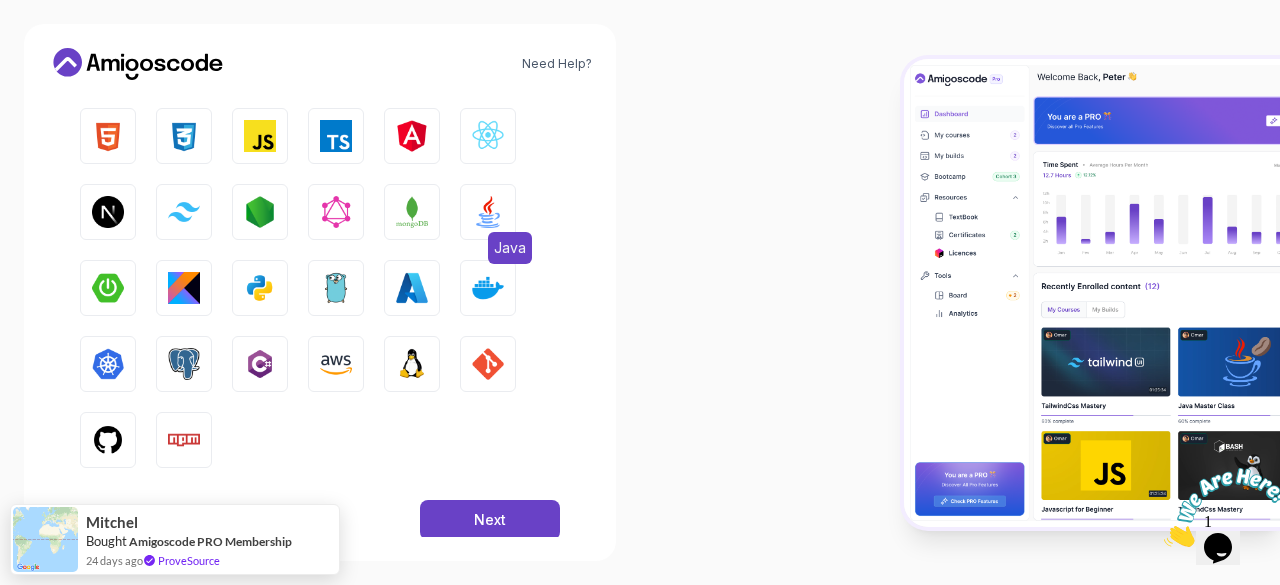 click at bounding box center [488, 212] 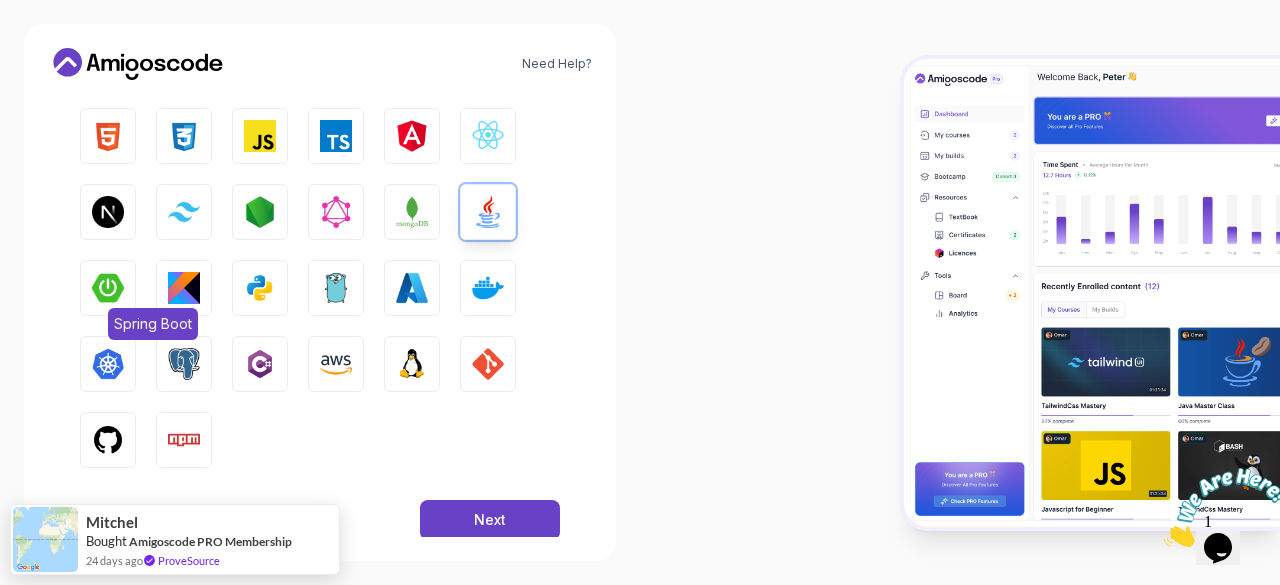 click on "Spring Boot" at bounding box center (108, 288) 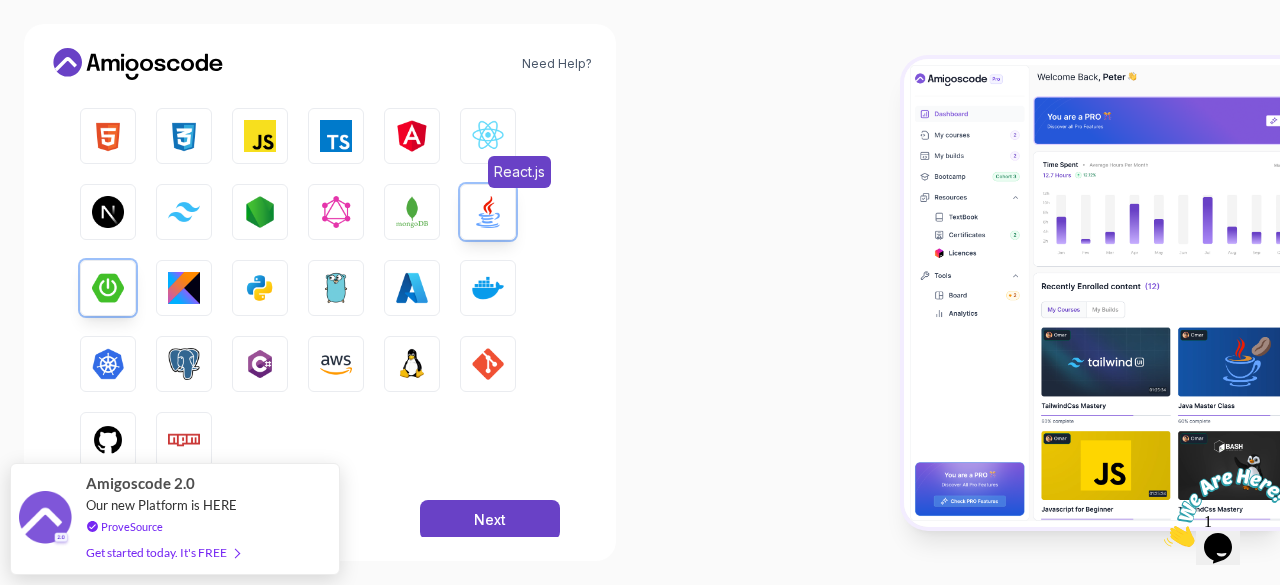 click at bounding box center (488, 136) 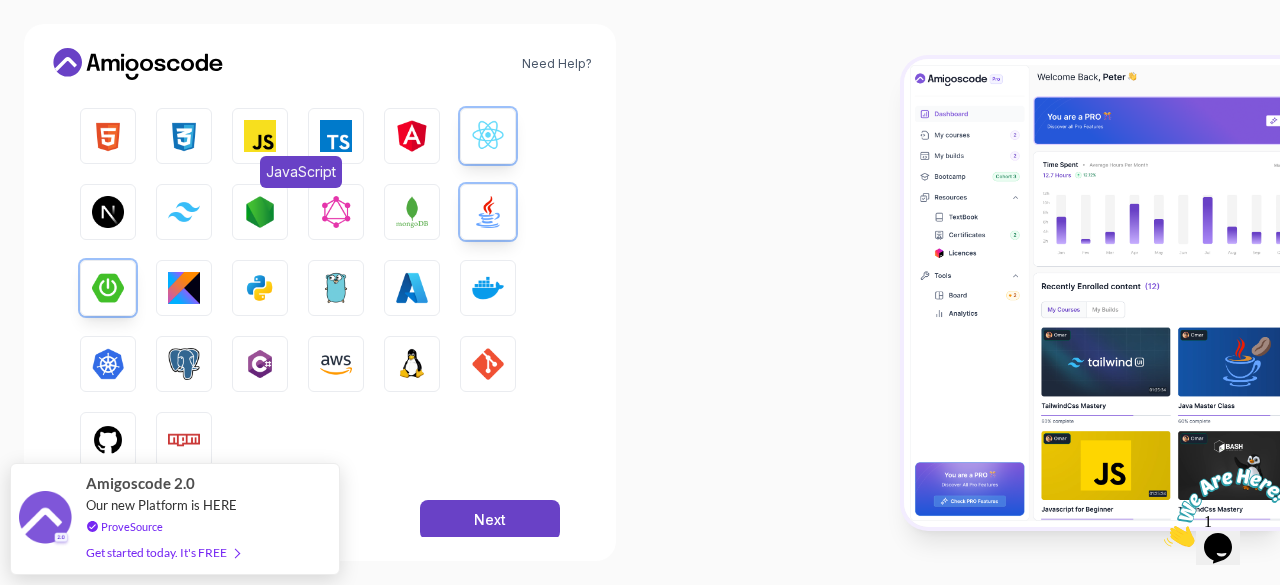 click on "JavaScript" at bounding box center (260, 136) 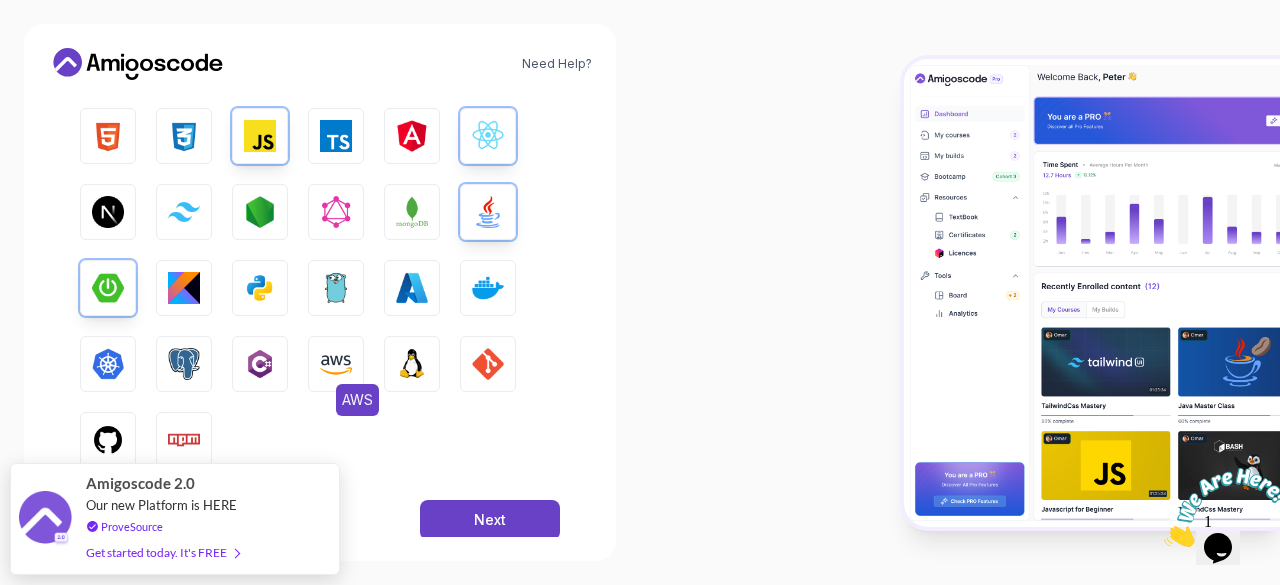 click at bounding box center [336, 364] 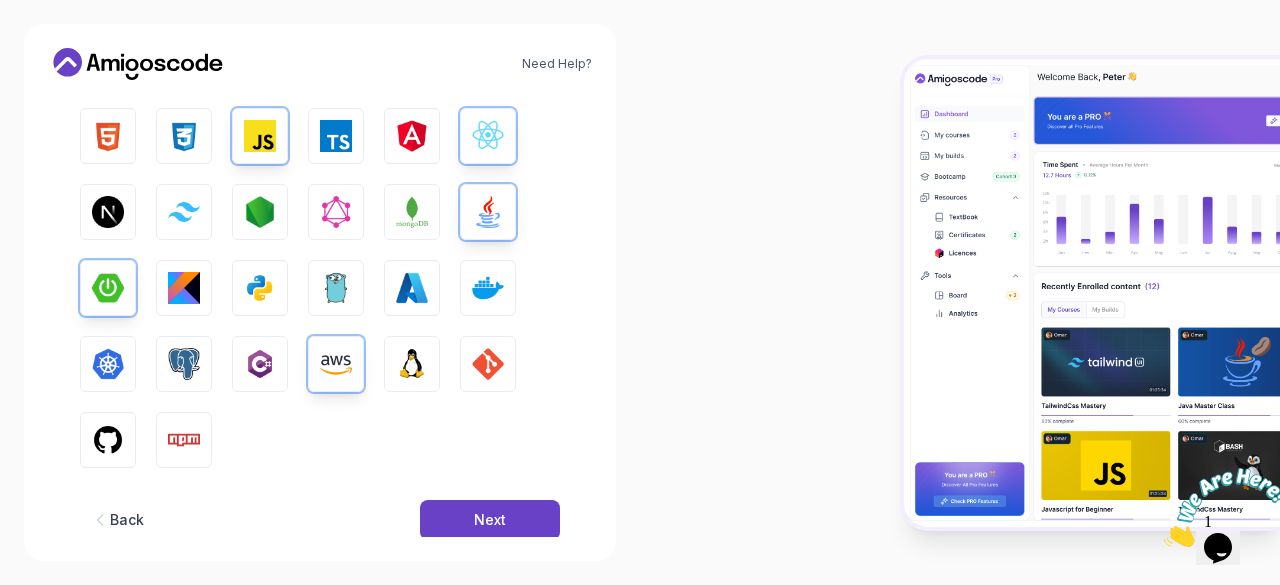click on "HTML CSS JavaScript TypeScript Angular React.js Next.js Tailwind CSS Node.js GraphQL MongoDB Java Spring Boot Kotlin Python Go Azure Docker Kubernetes PostgreSQL C# AWS Linux GIT GitHub Npm" at bounding box center (320, 288) 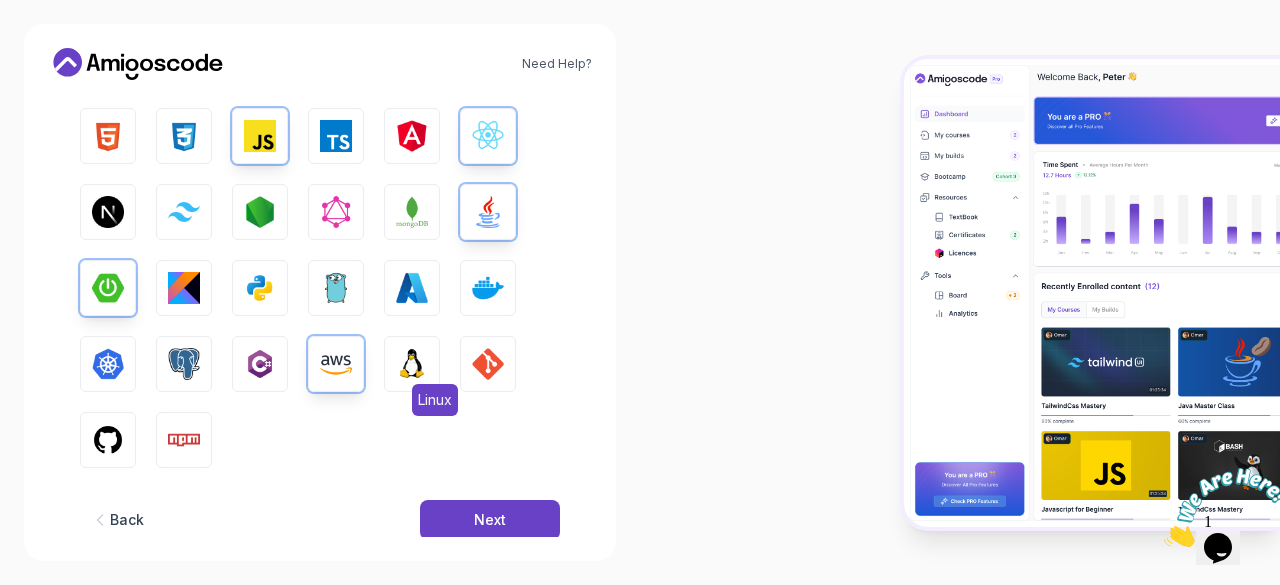 click at bounding box center (412, 364) 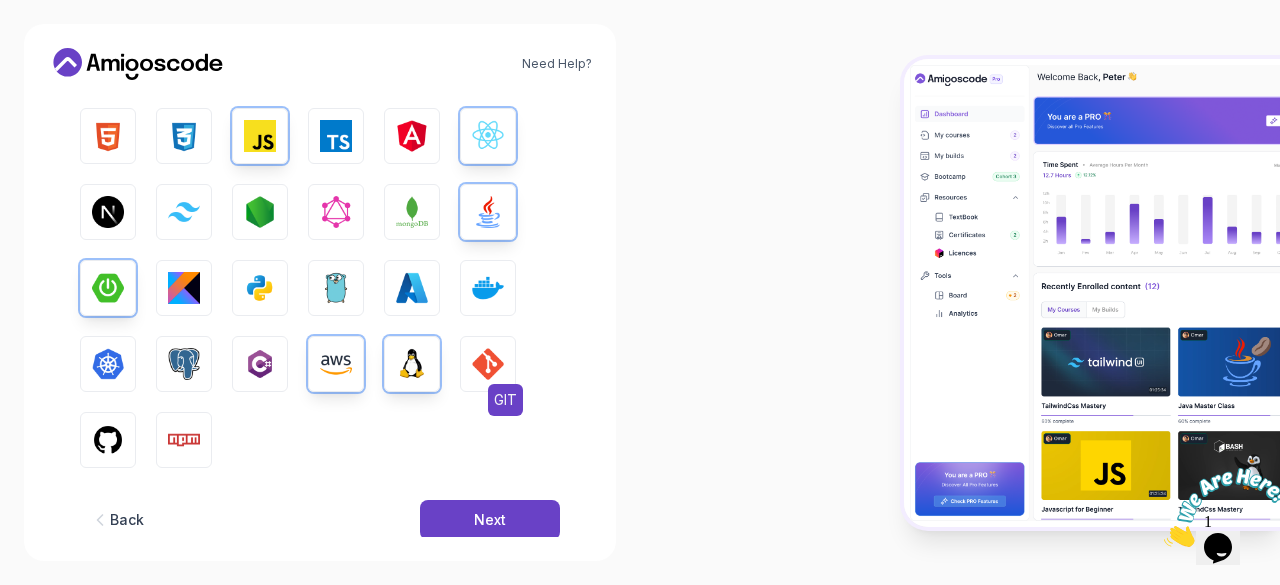 click on "GIT" at bounding box center [488, 364] 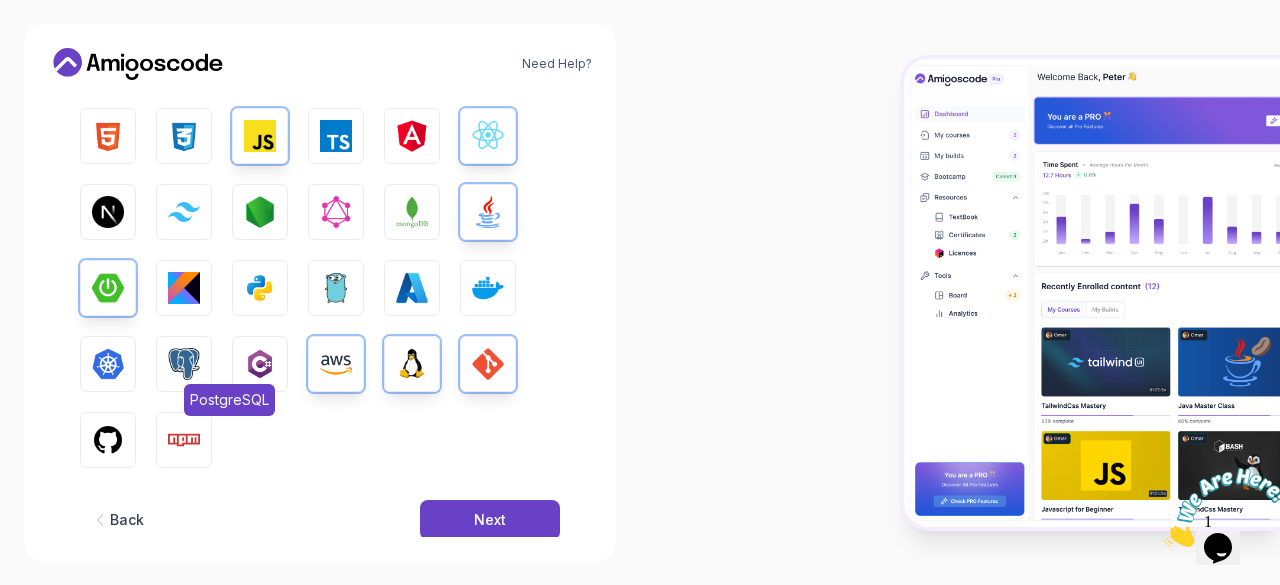 click at bounding box center [184, 364] 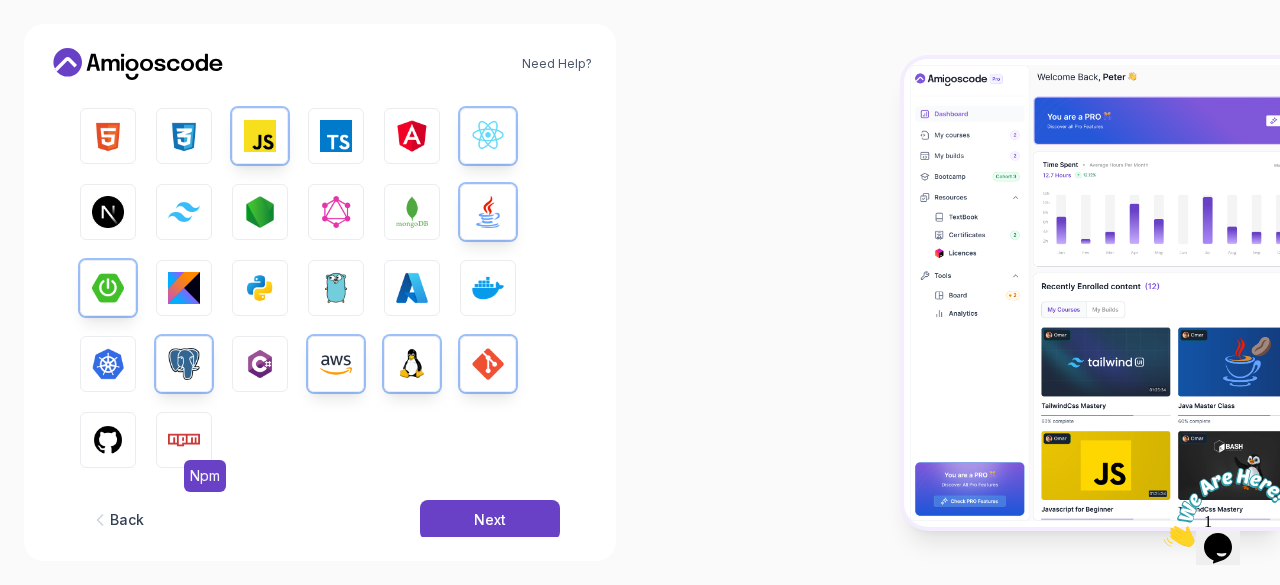click on "Npm" at bounding box center (184, 440) 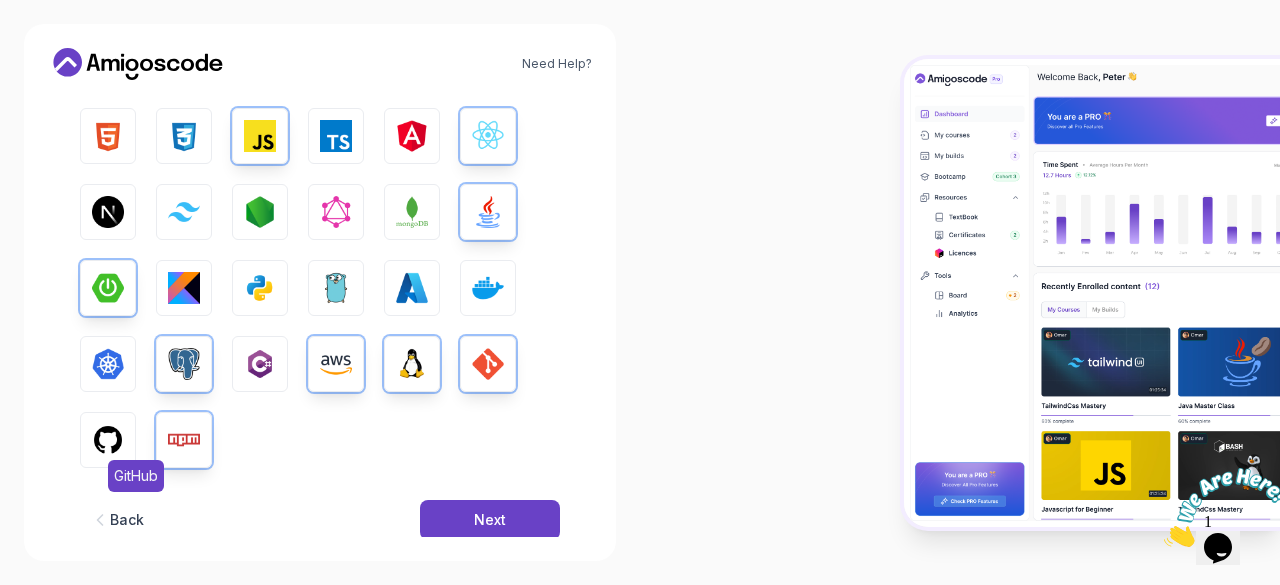 click at bounding box center [108, 440] 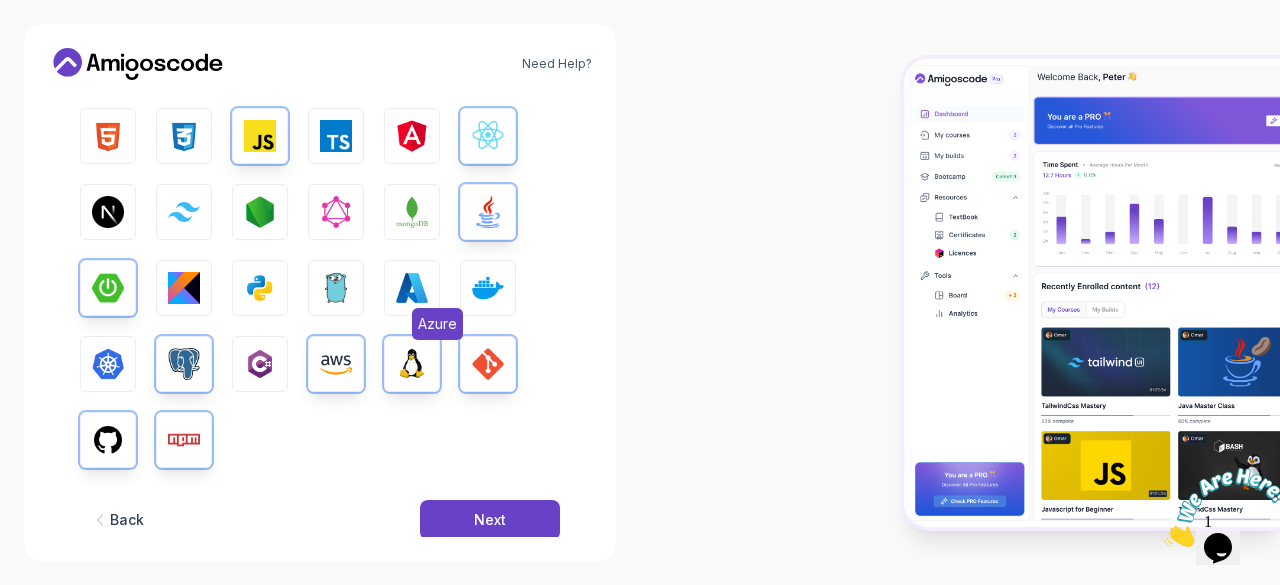 click at bounding box center [412, 288] 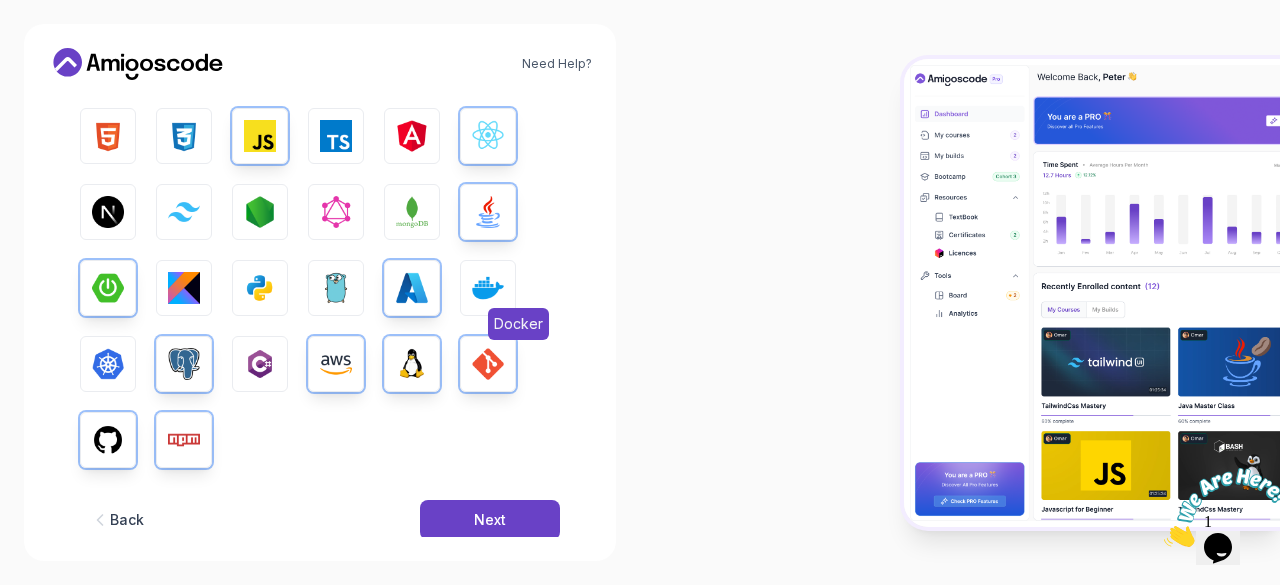 click on "Docker" at bounding box center [488, 288] 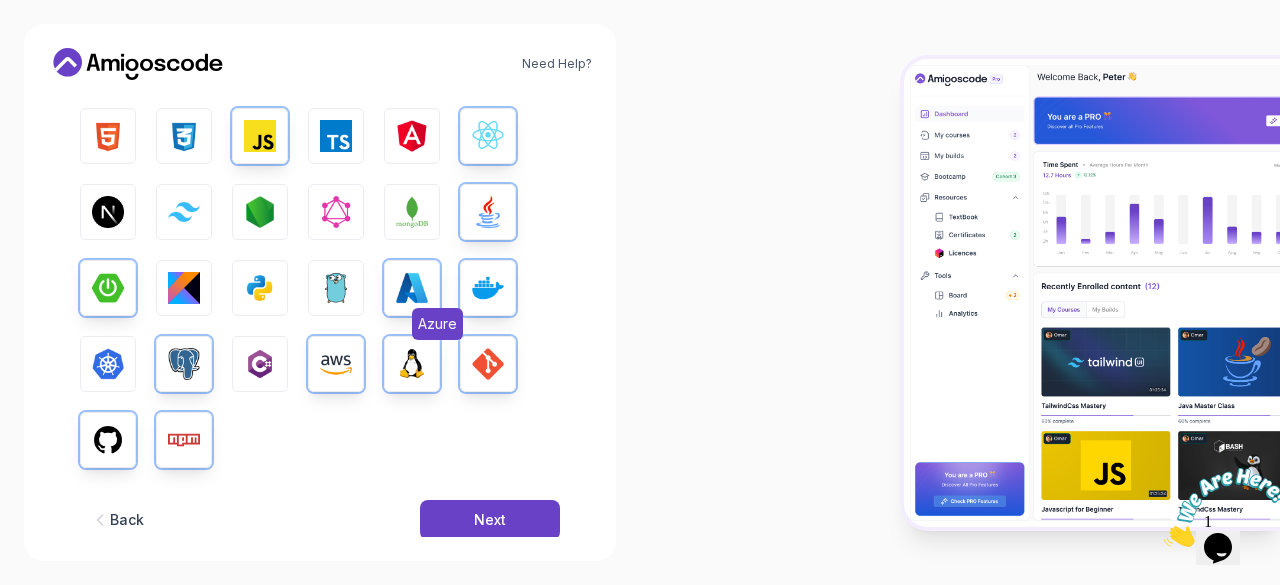 click at bounding box center [412, 288] 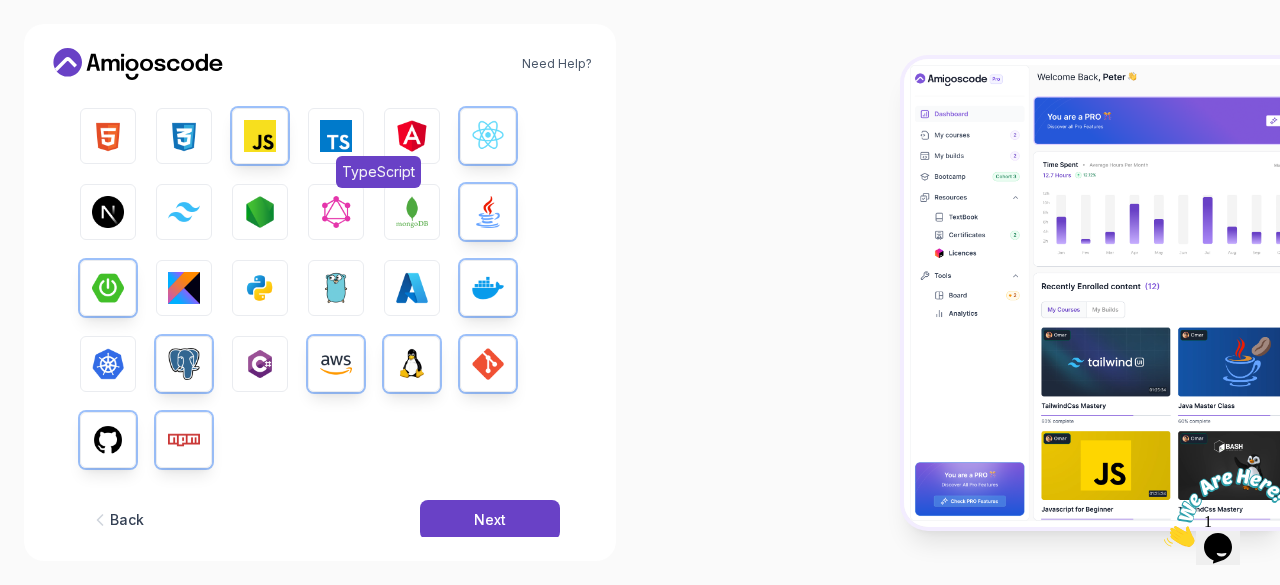 click at bounding box center [336, 136] 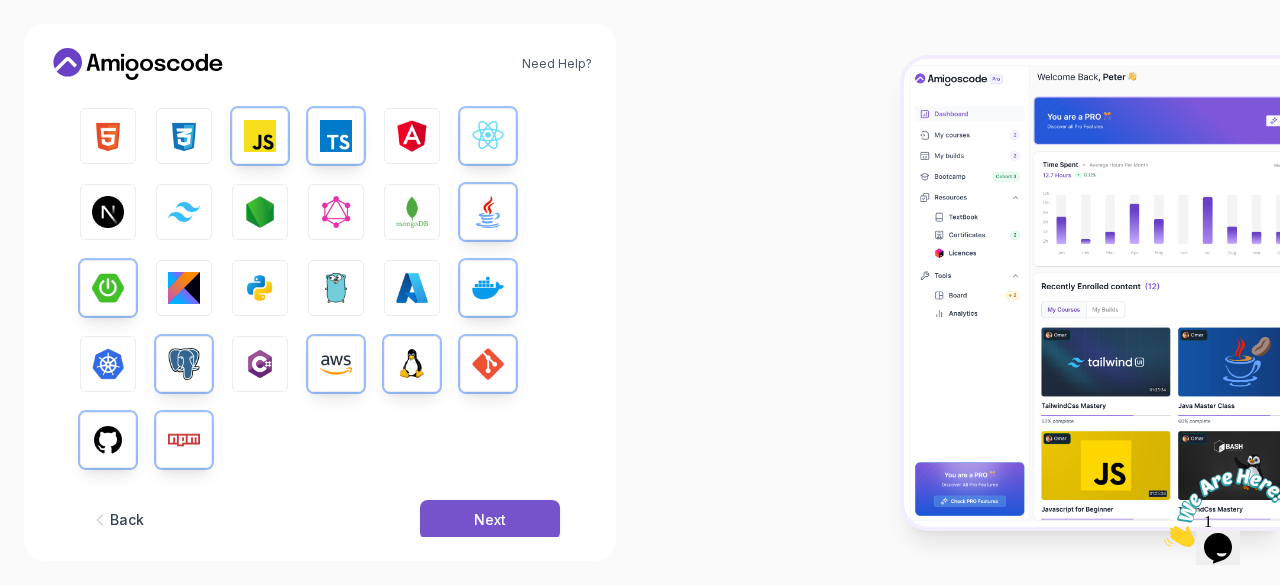 click on "Next" at bounding box center [490, 520] 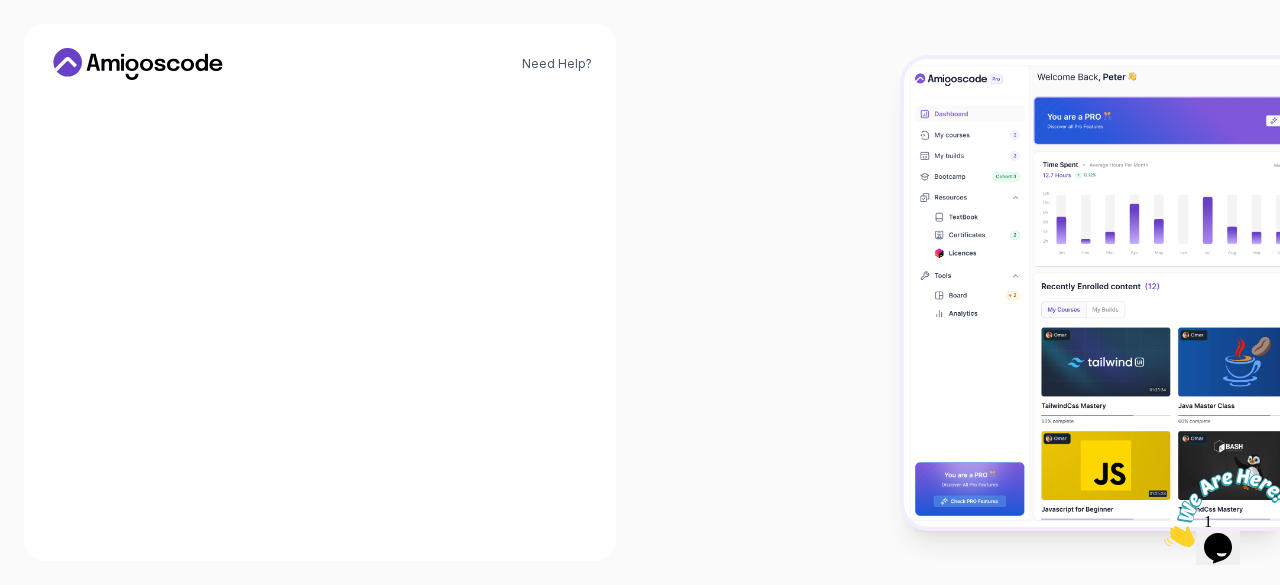 scroll, scrollTop: 321, scrollLeft: 0, axis: vertical 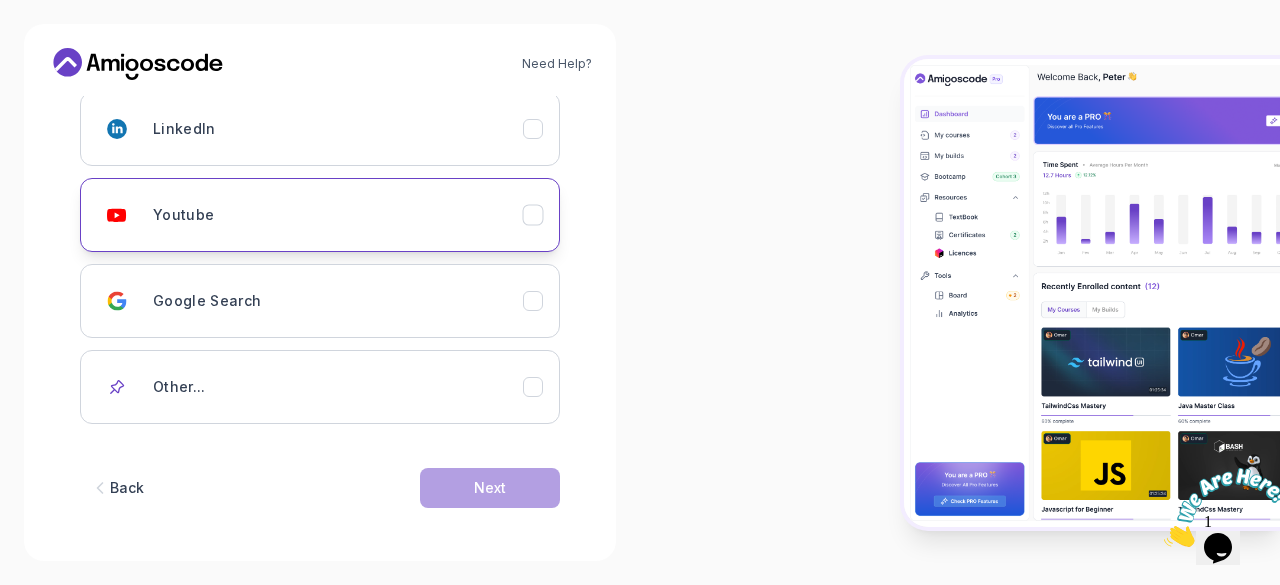click on "Youtube" at bounding box center [338, 215] 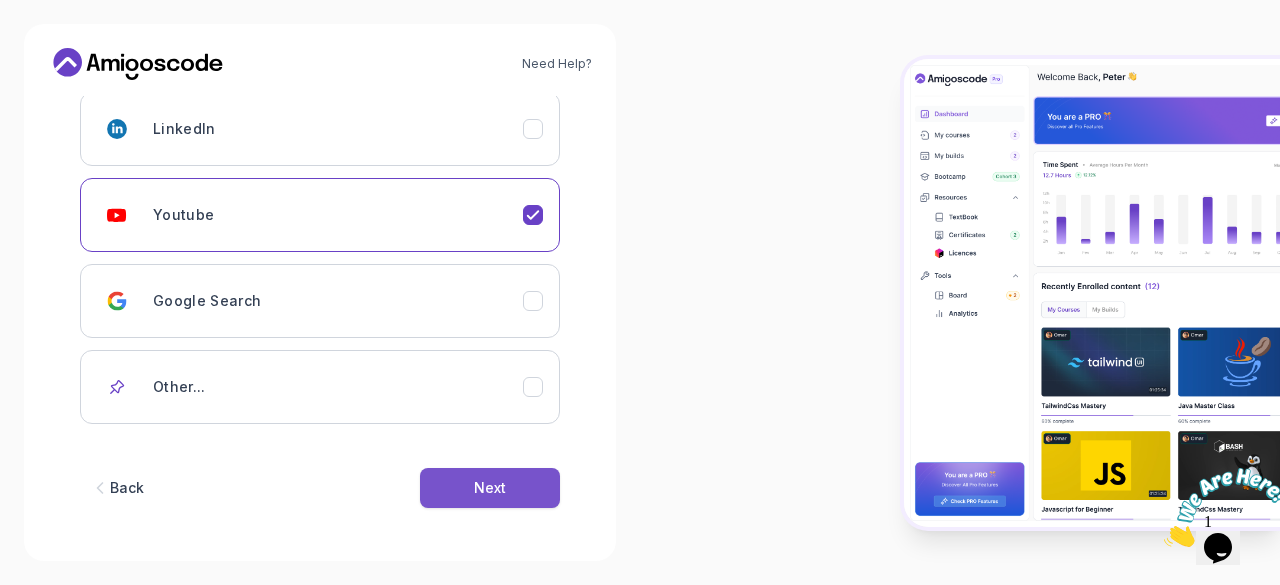 click on "Next" at bounding box center [490, 488] 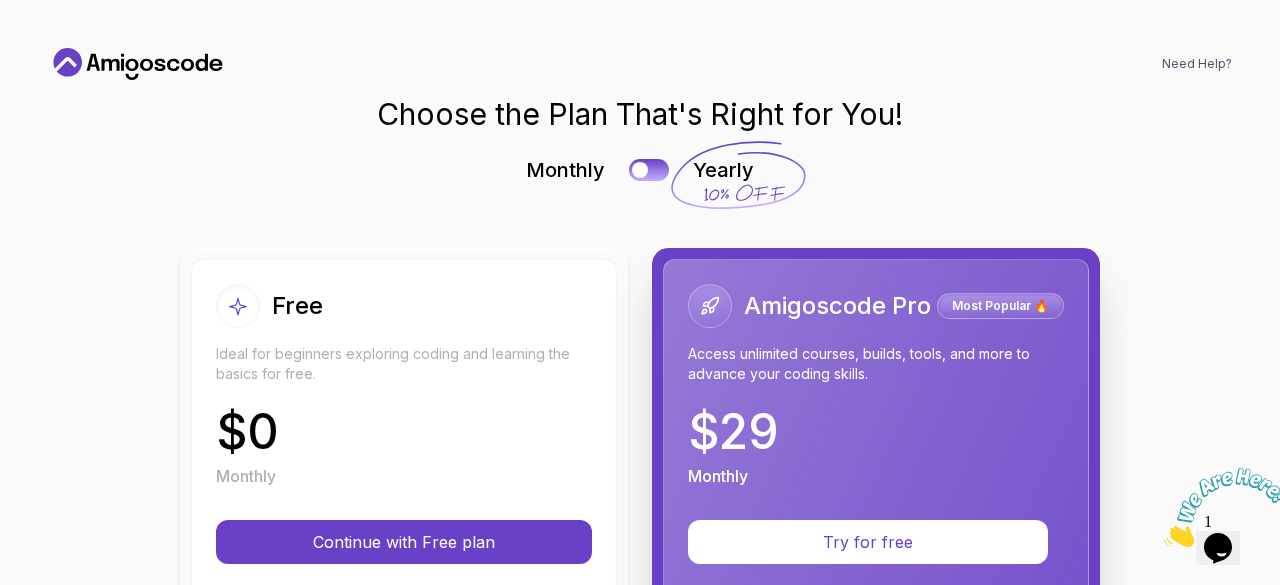scroll, scrollTop: 0, scrollLeft: 0, axis: both 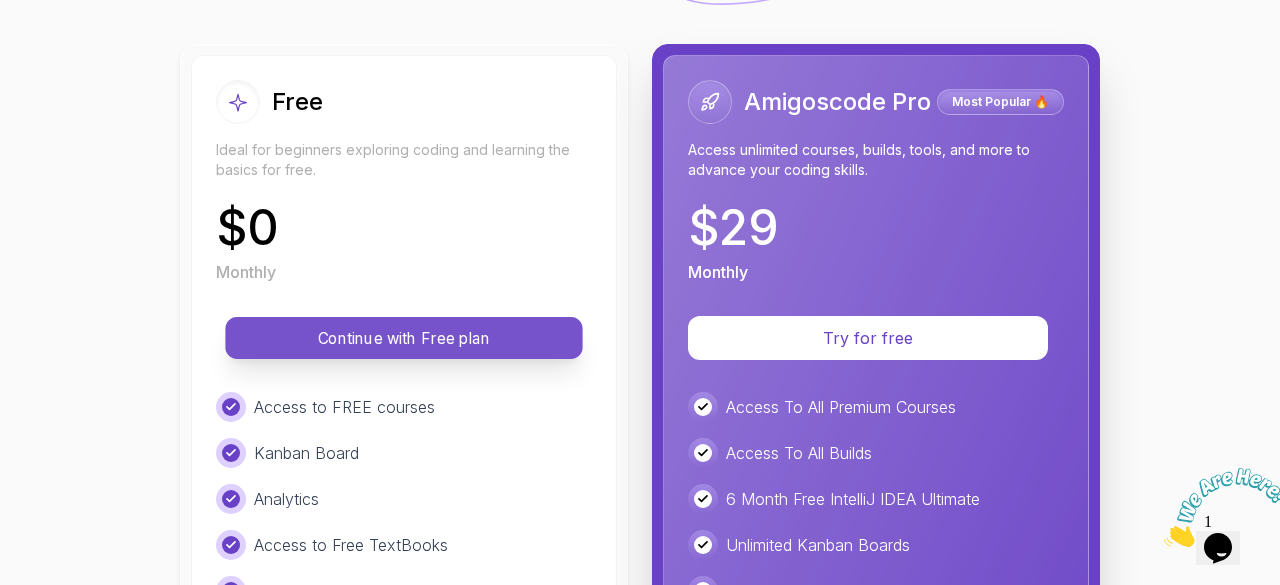 click on "Continue with Free plan" at bounding box center (403, 338) 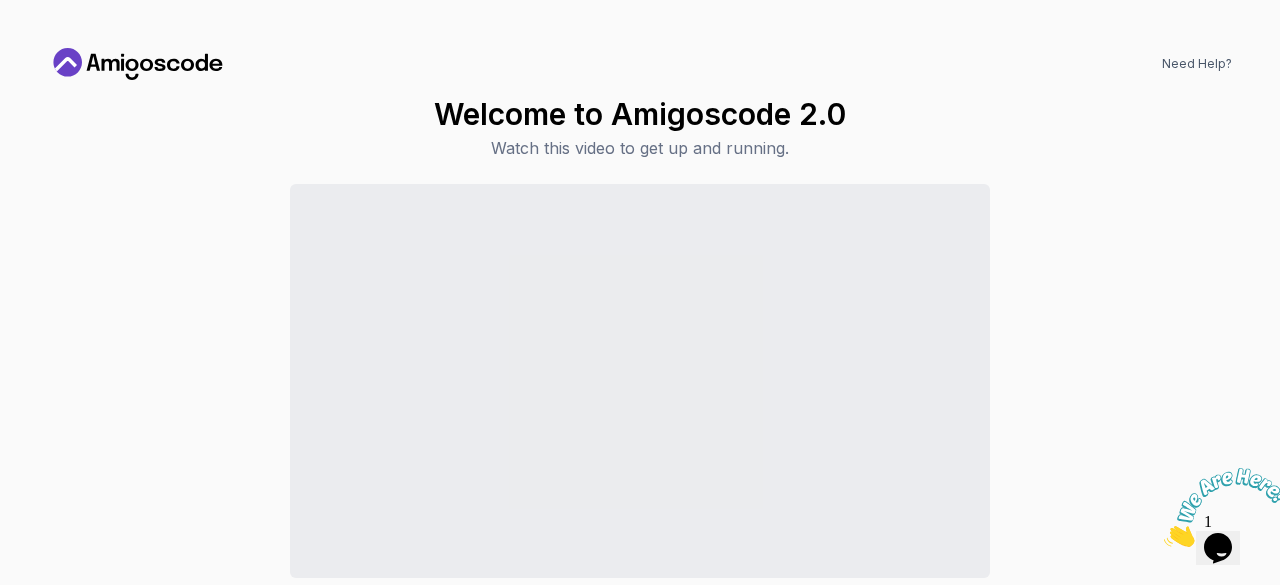 click on "Welcome to Amigoscode 2.0 Watch this video to get up and running." at bounding box center (640, 128) 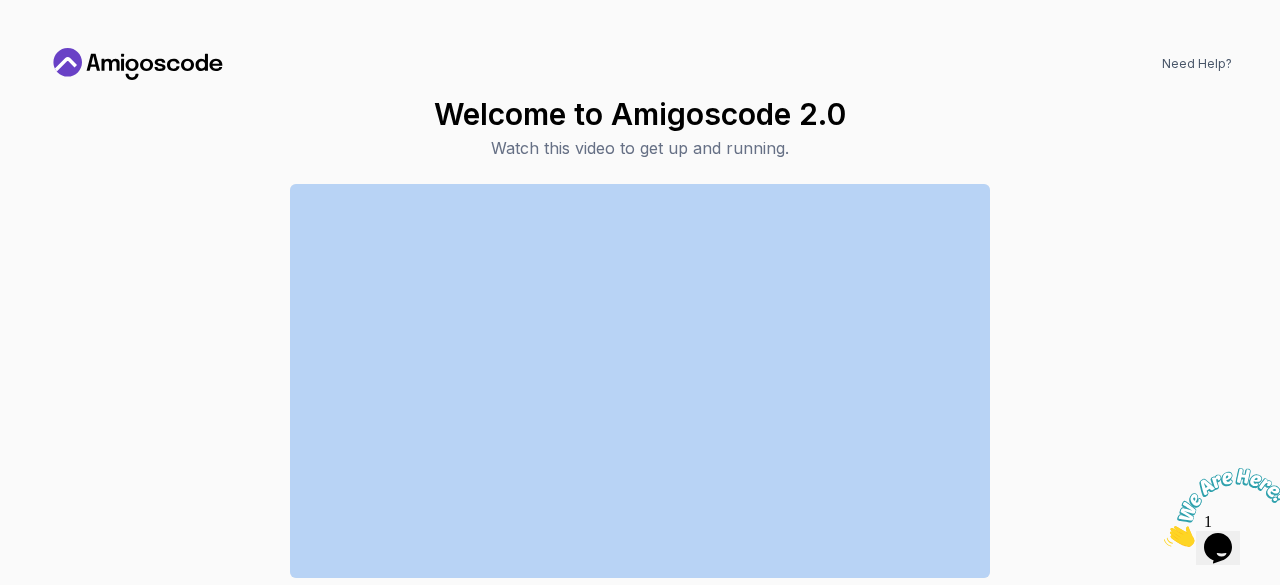 drag, startPoint x: 1033, startPoint y: 379, endPoint x: 1025, endPoint y: 487, distance: 108.29589 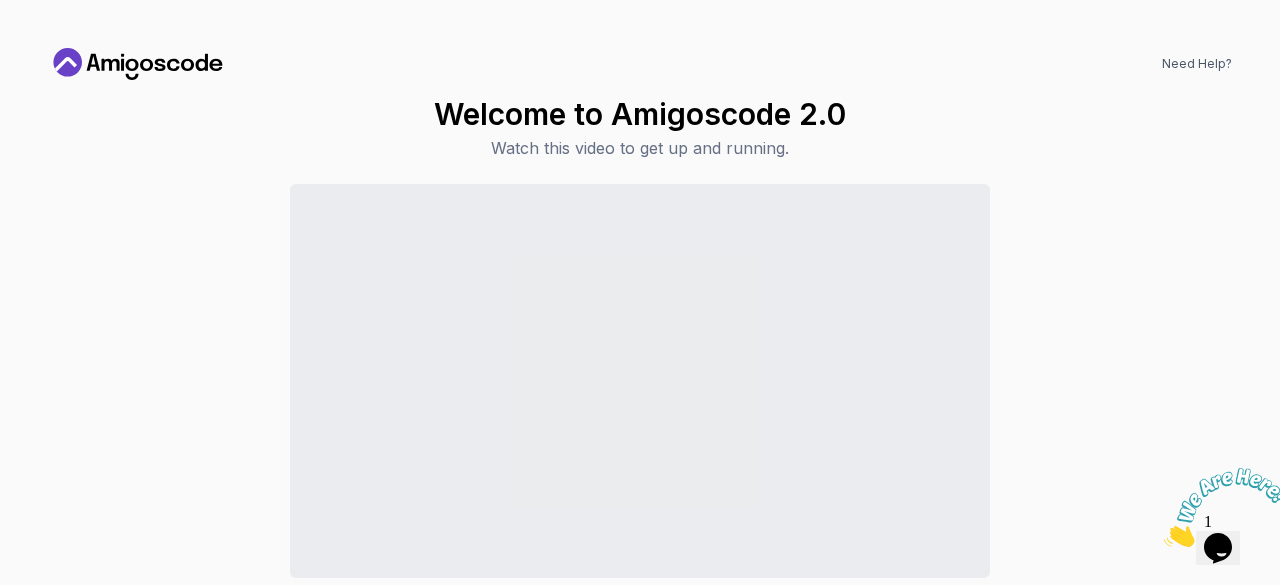 click on "Need Help? Welcome to Amigoscode 2.0 Watch this video to get up and running. Continue to Dashboard" at bounding box center (640, 292) 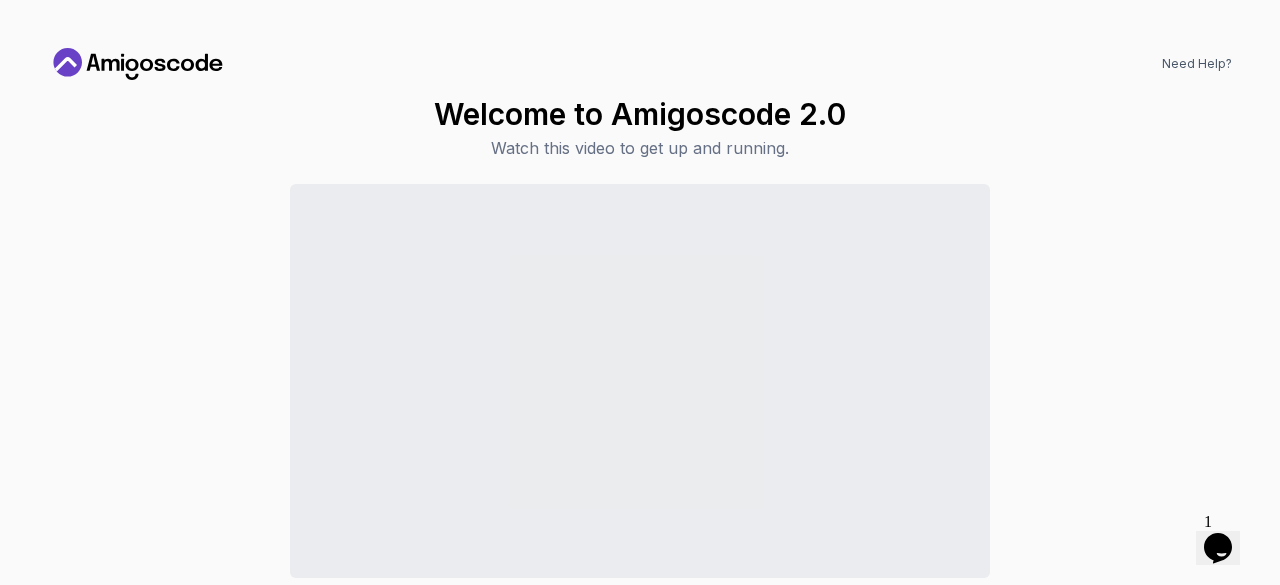 click on "Continue to Dashboard" at bounding box center (640, 421) 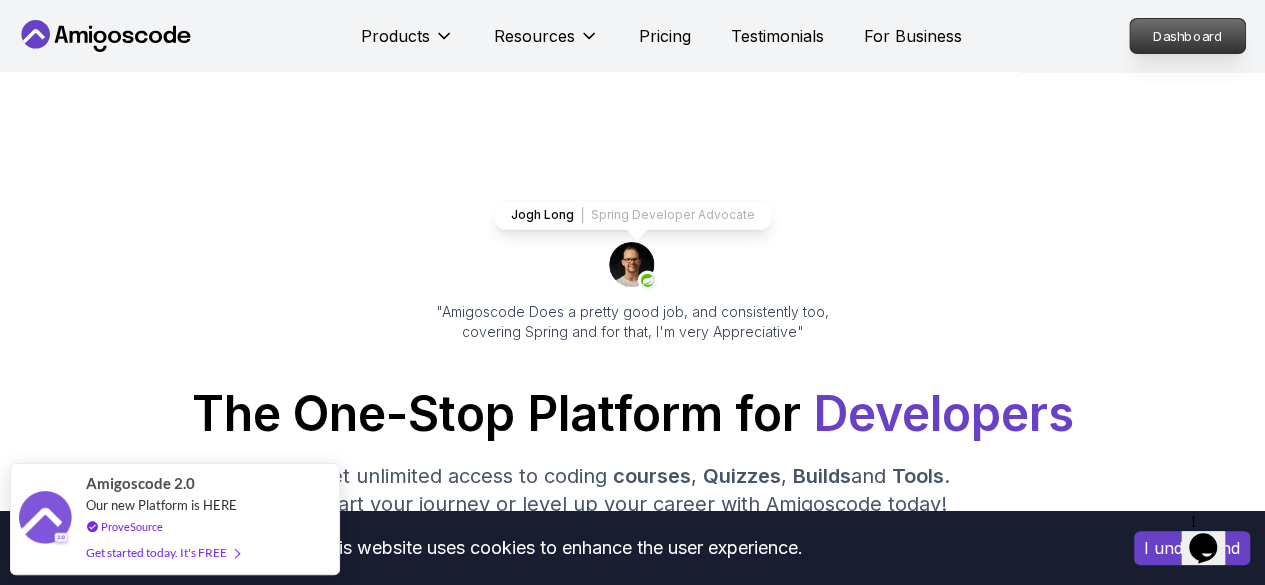 click on "Dashboard" at bounding box center [1187, 36] 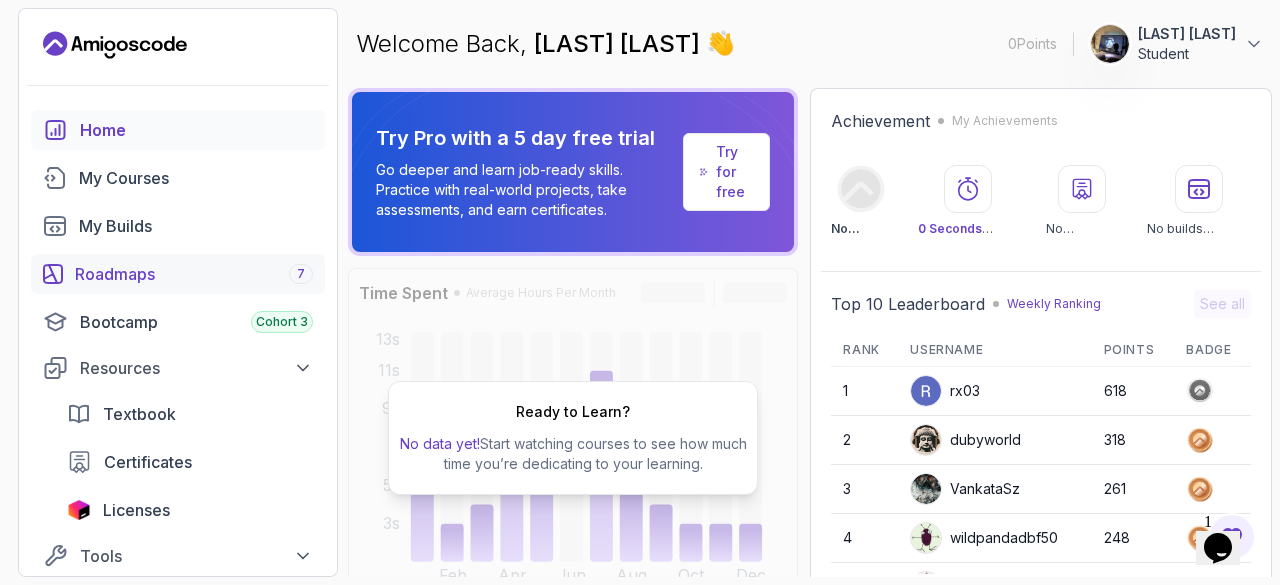 click on "Roadmaps 7" at bounding box center [194, 274] 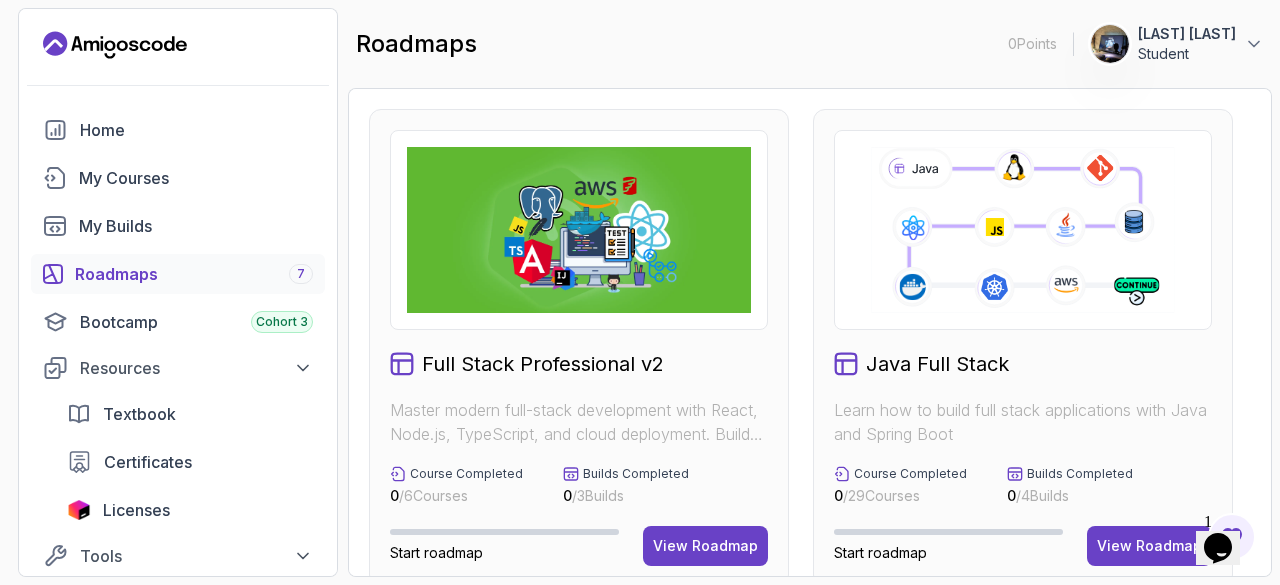 click on "Java Full Stack" at bounding box center [1023, 364] 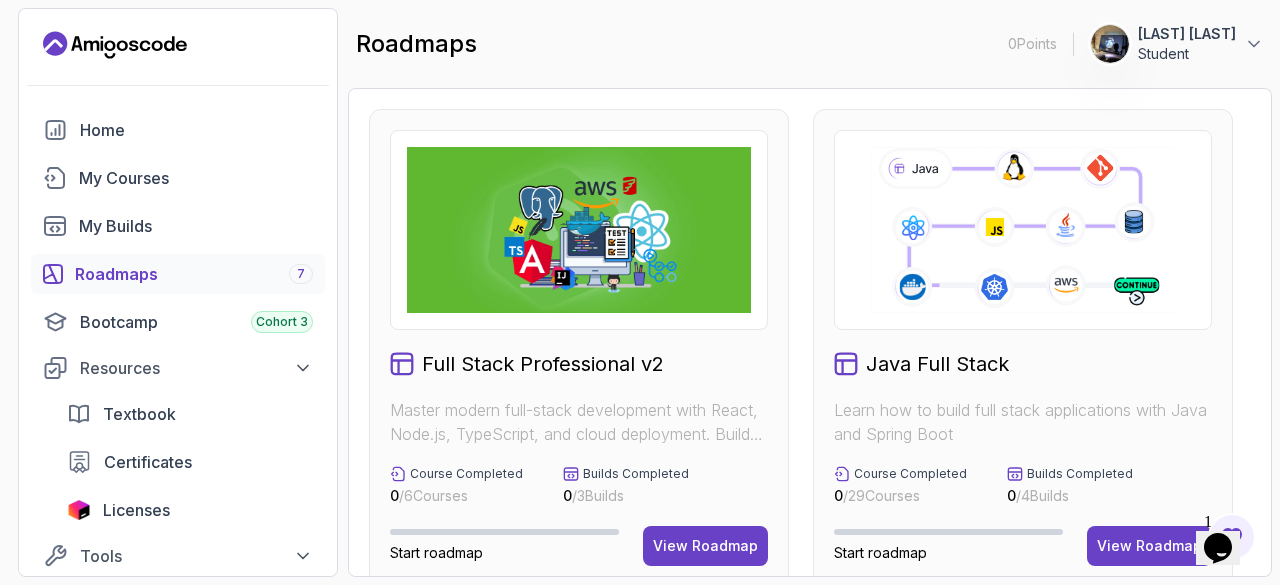 click on "Java Full Stack" at bounding box center (937, 364) 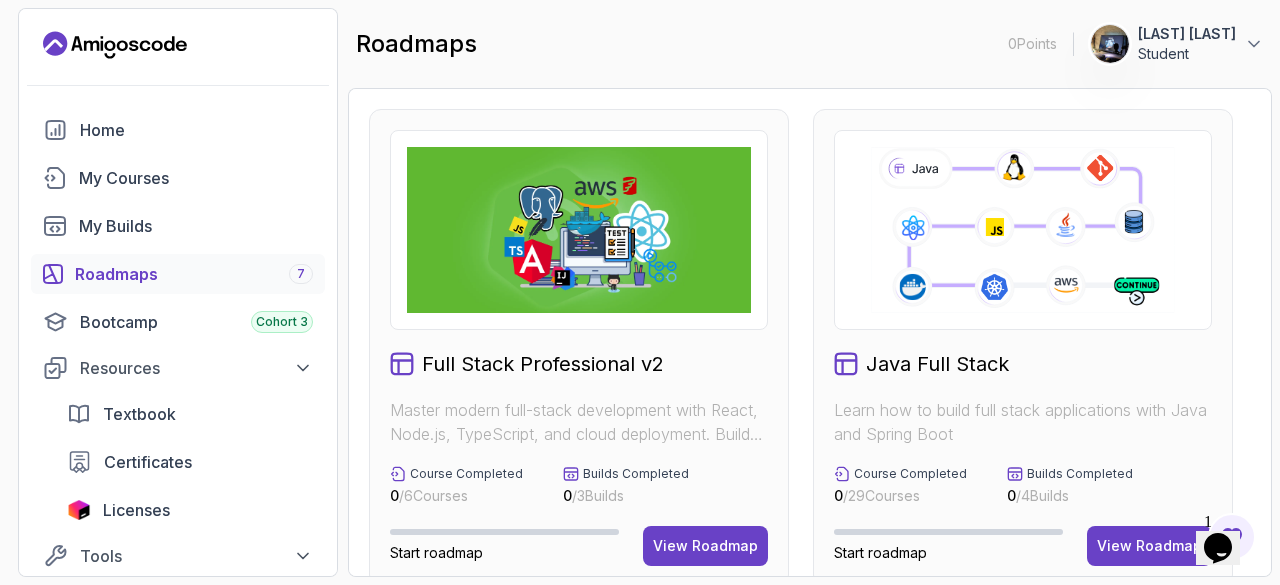 click 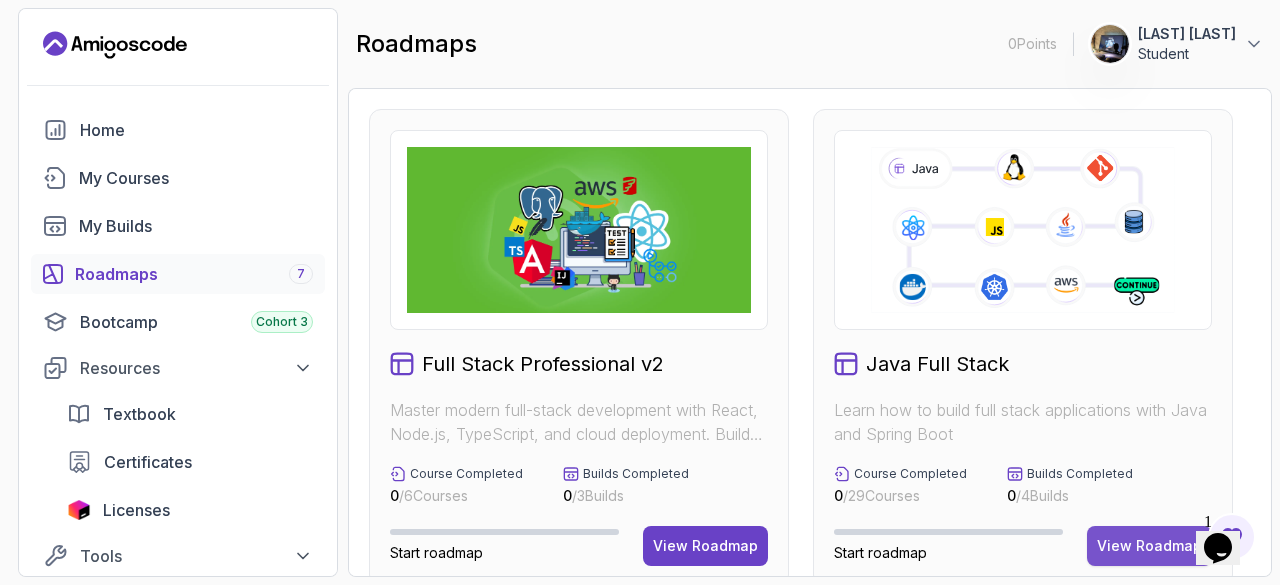 click on "View Roadmap" at bounding box center [1149, 546] 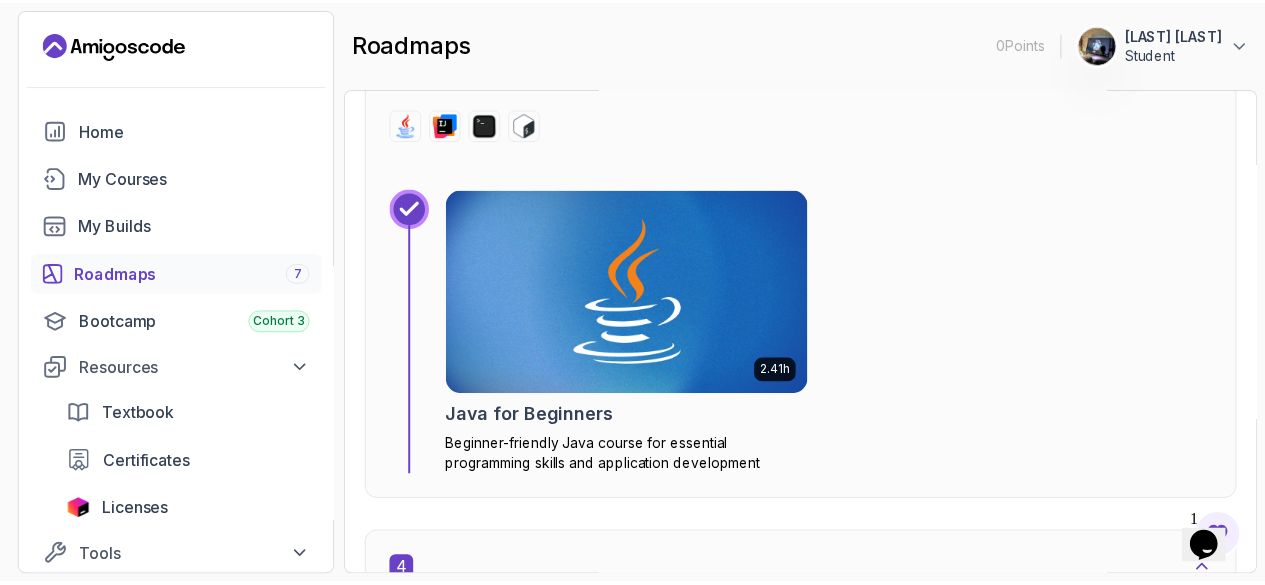 scroll, scrollTop: 2800, scrollLeft: 0, axis: vertical 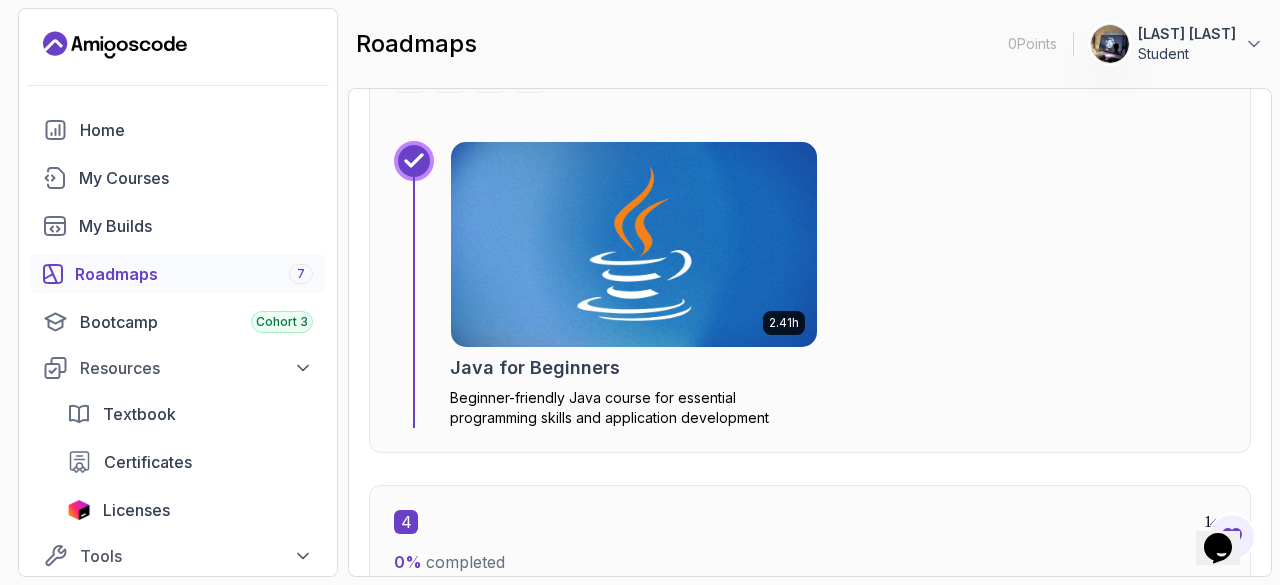 click on "Beginner-friendly Java course for essential programming skills and application development" at bounding box center (634, 408) 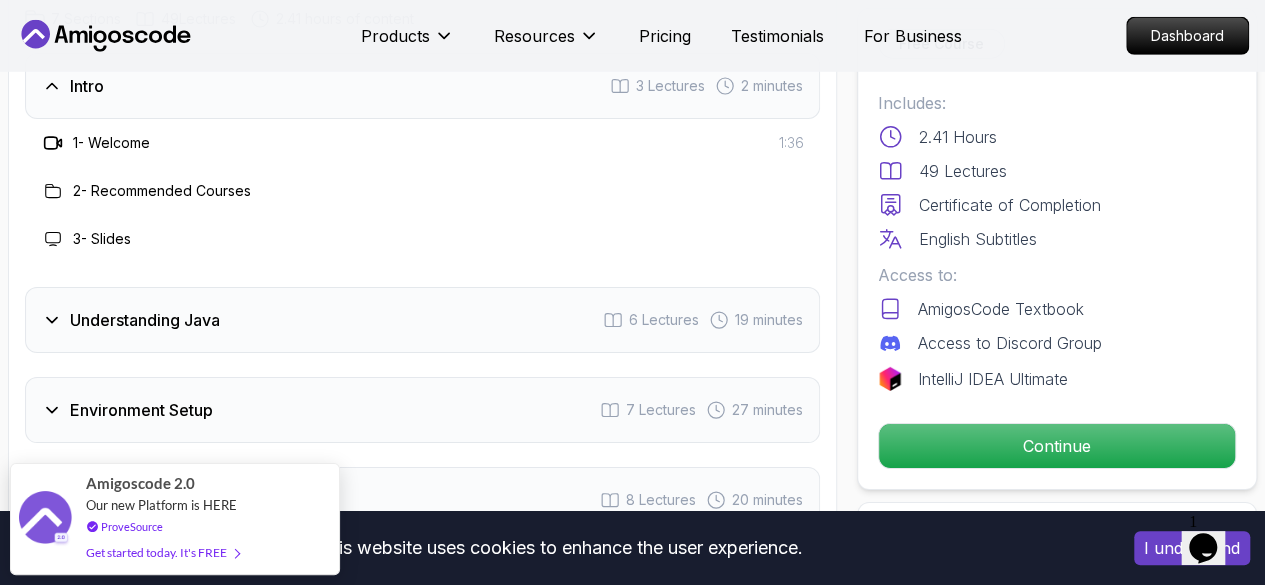 scroll, scrollTop: 3115, scrollLeft: 0, axis: vertical 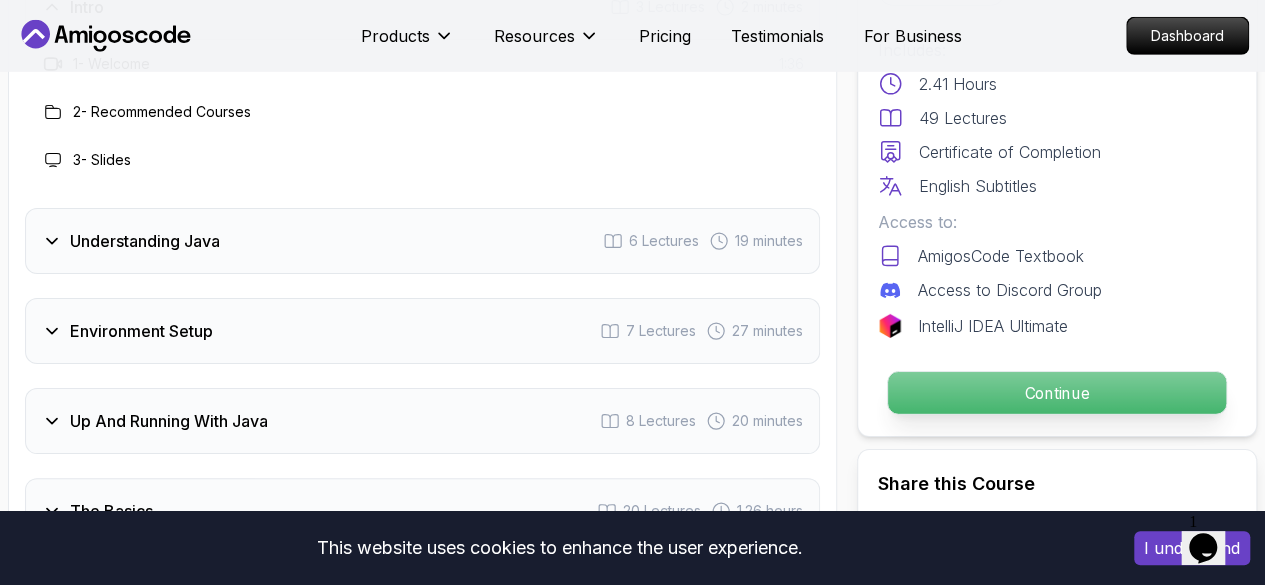 click on "Continue" at bounding box center (1057, 393) 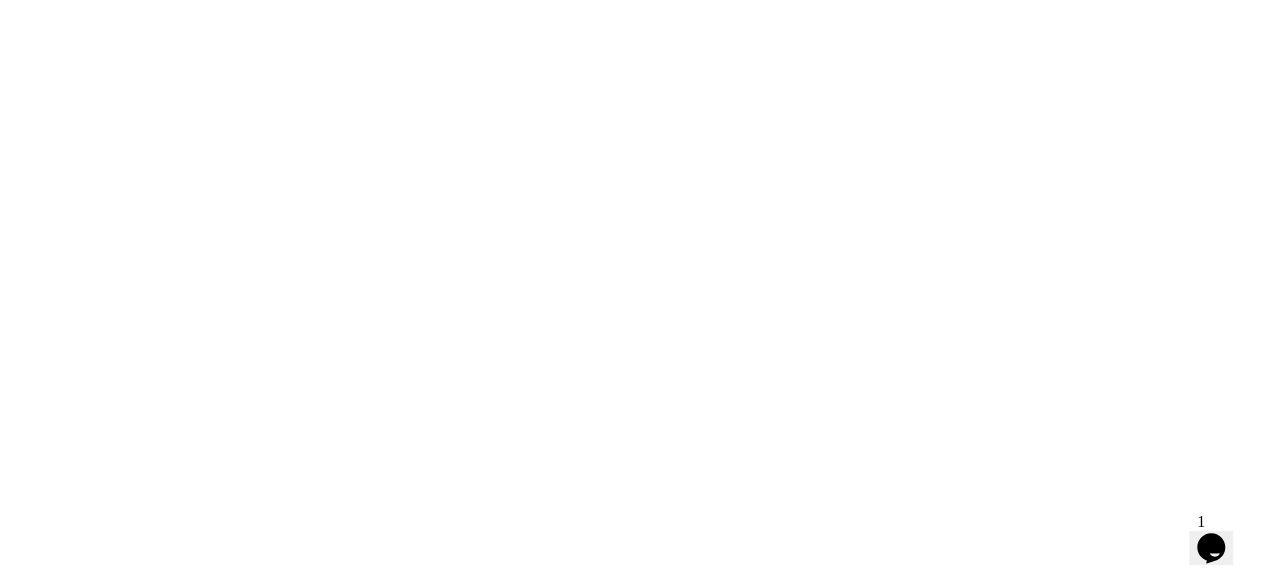 scroll, scrollTop: 0, scrollLeft: 0, axis: both 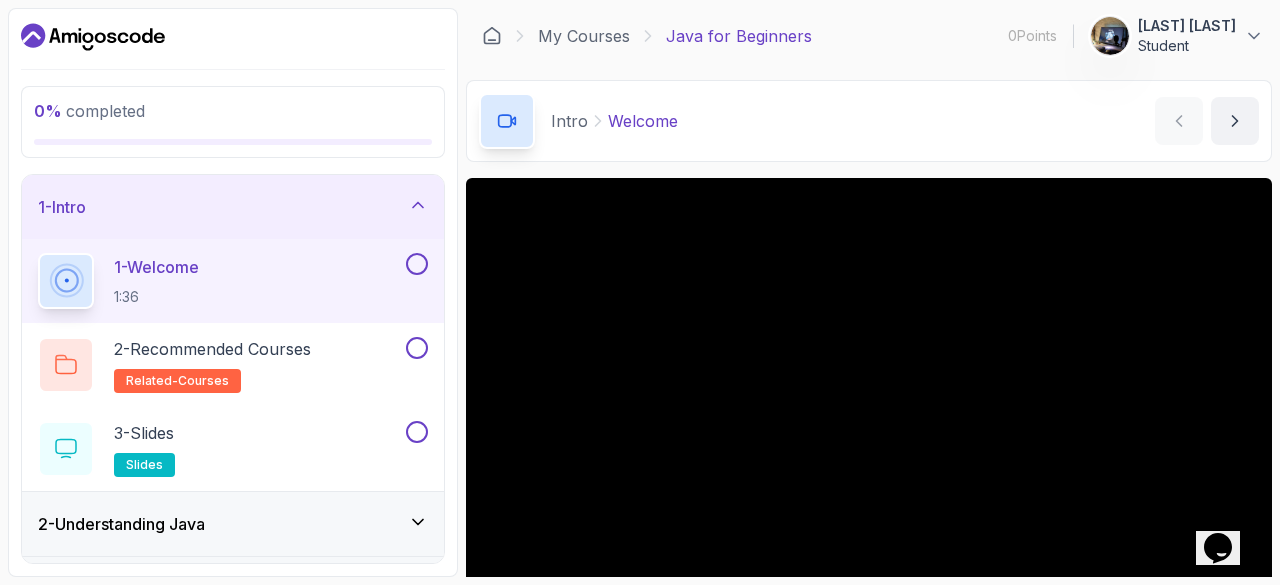 drag, startPoint x: 1279, startPoint y: 159, endPoint x: 1279, endPoint y: 243, distance: 84 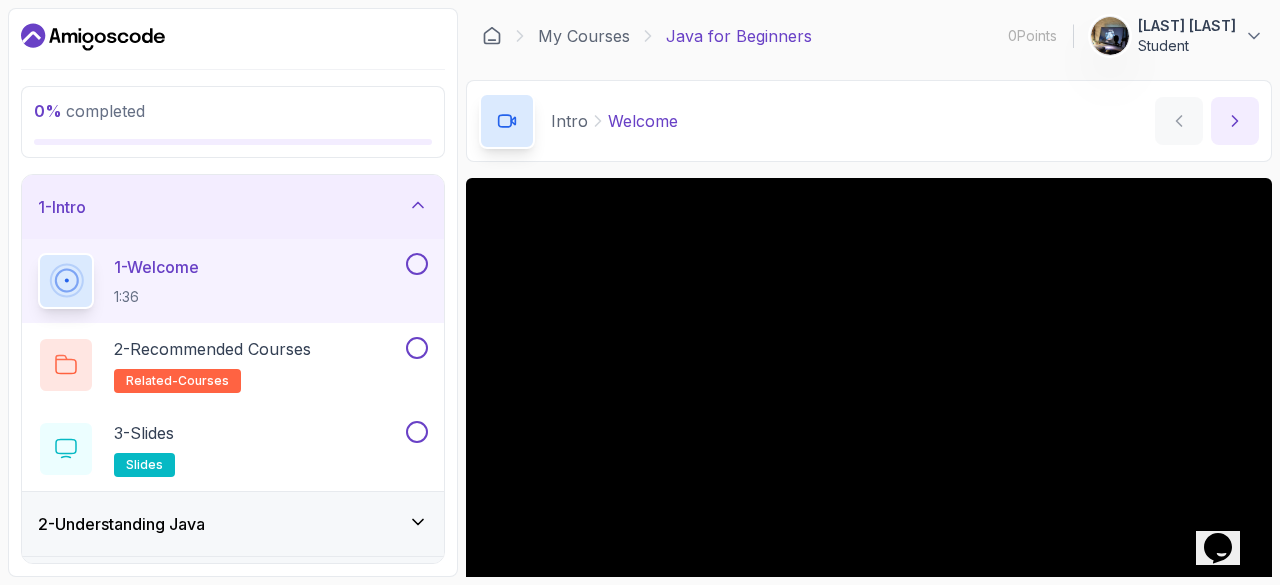 click at bounding box center (1235, 121) 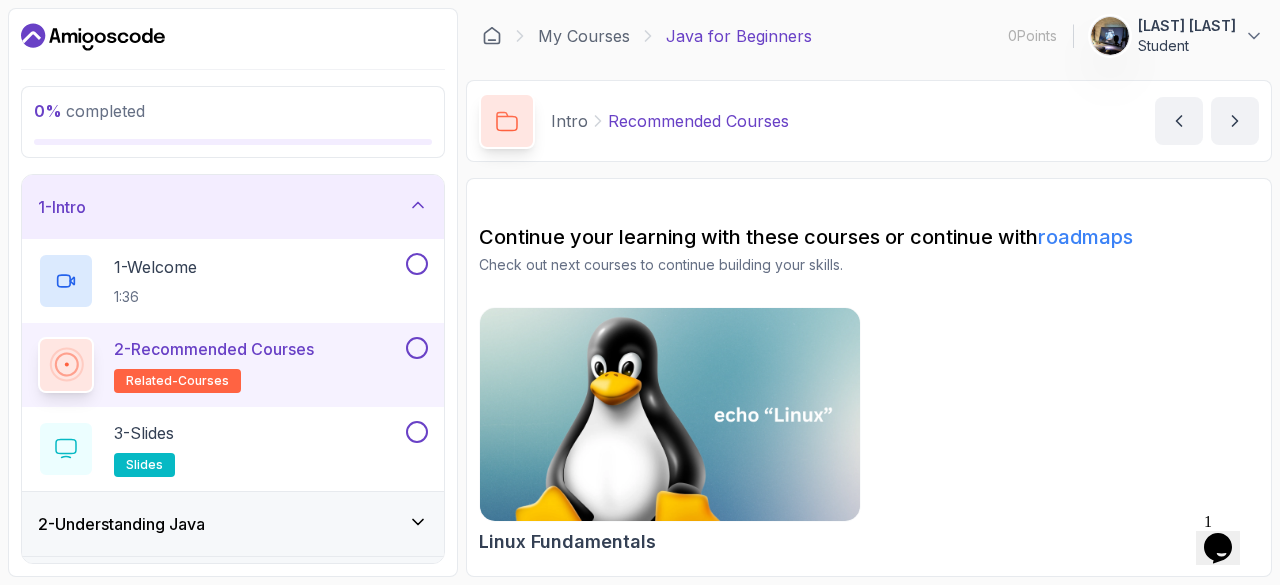 click 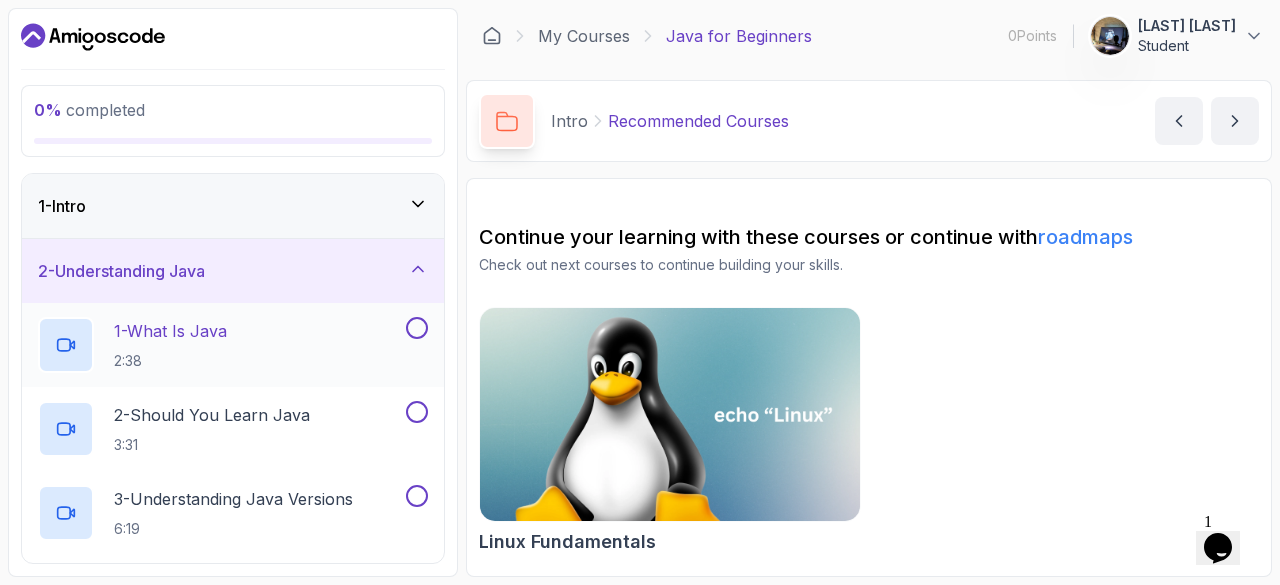 drag, startPoint x: 276, startPoint y: 289, endPoint x: 271, endPoint y: 331, distance: 42.296574 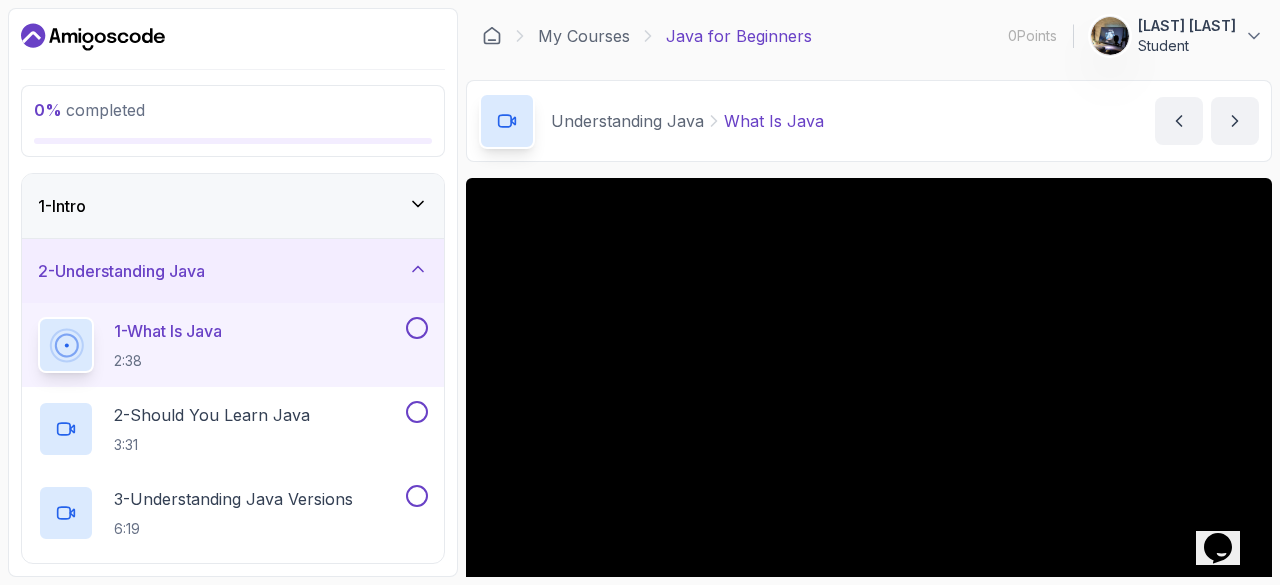 click 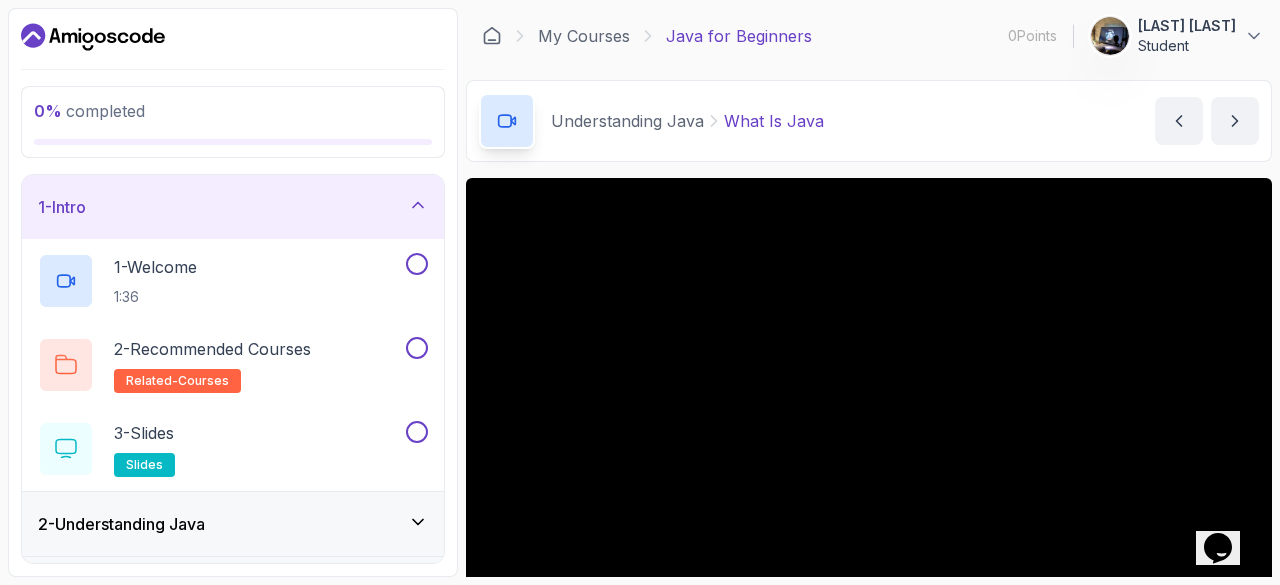 click 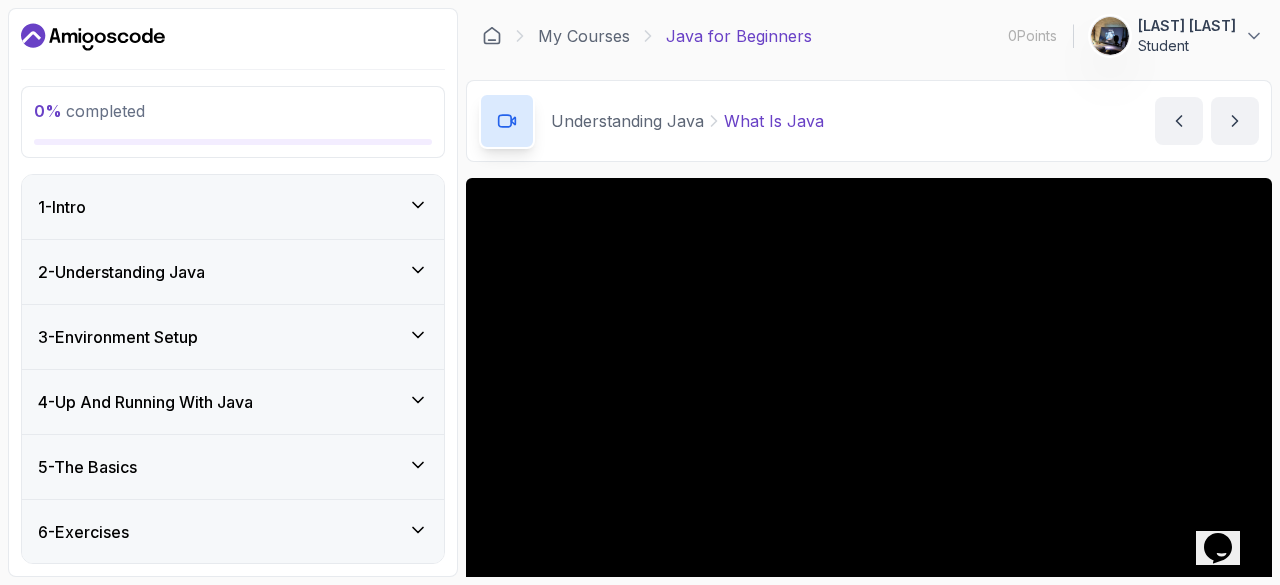type 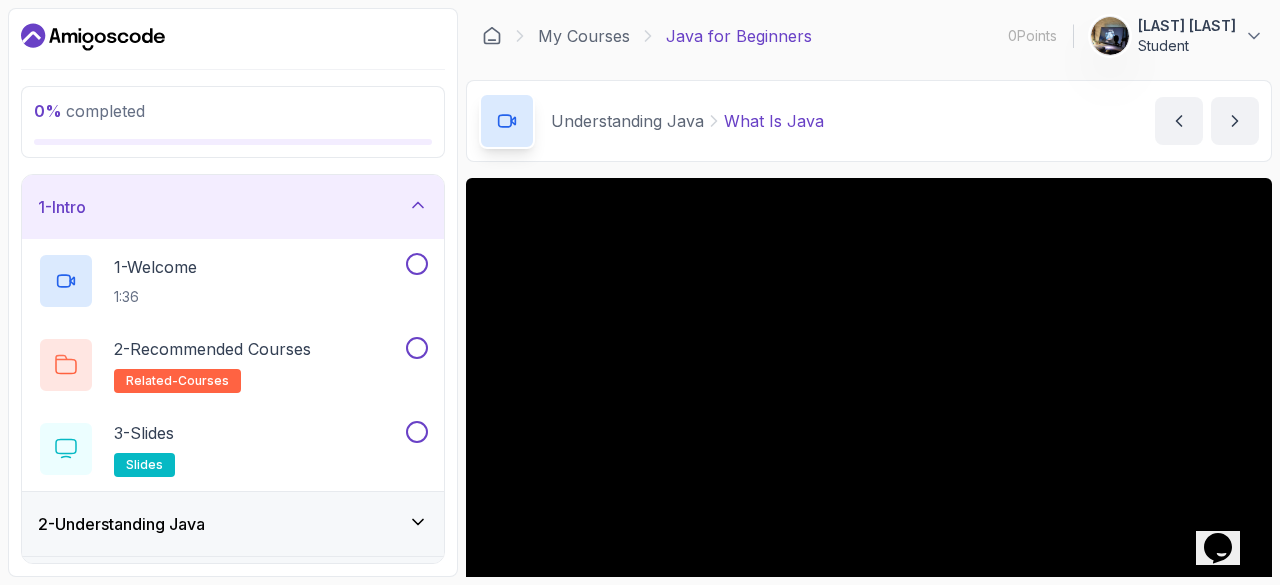 click on "1  -  Intro" at bounding box center (233, 207) 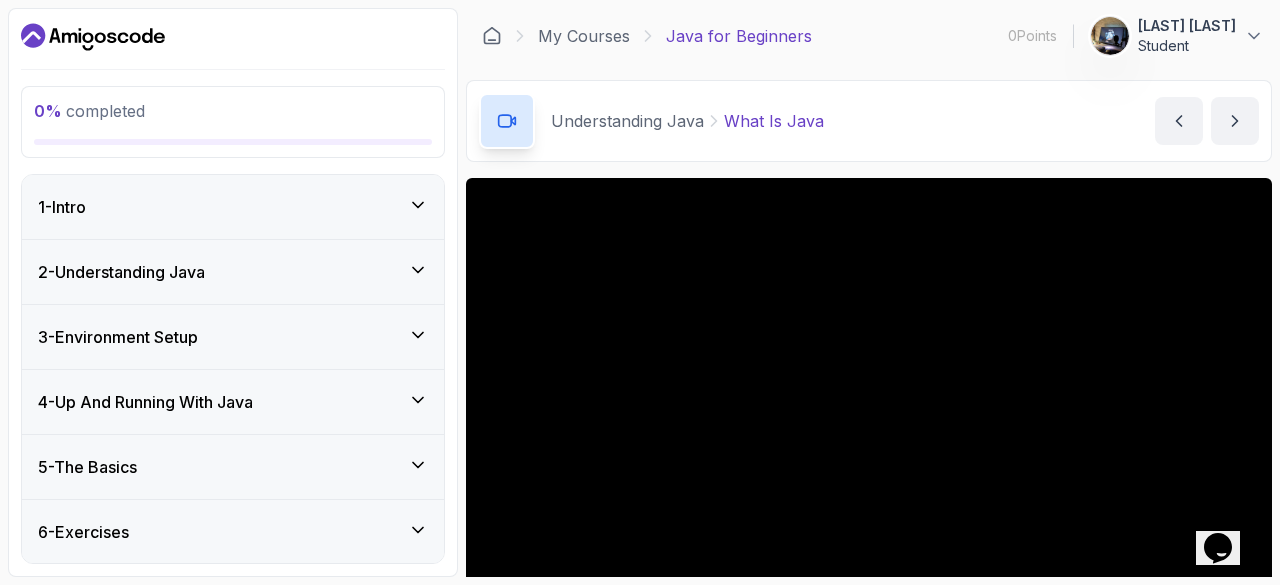 click on "2  -  Understanding Java" at bounding box center [233, 272] 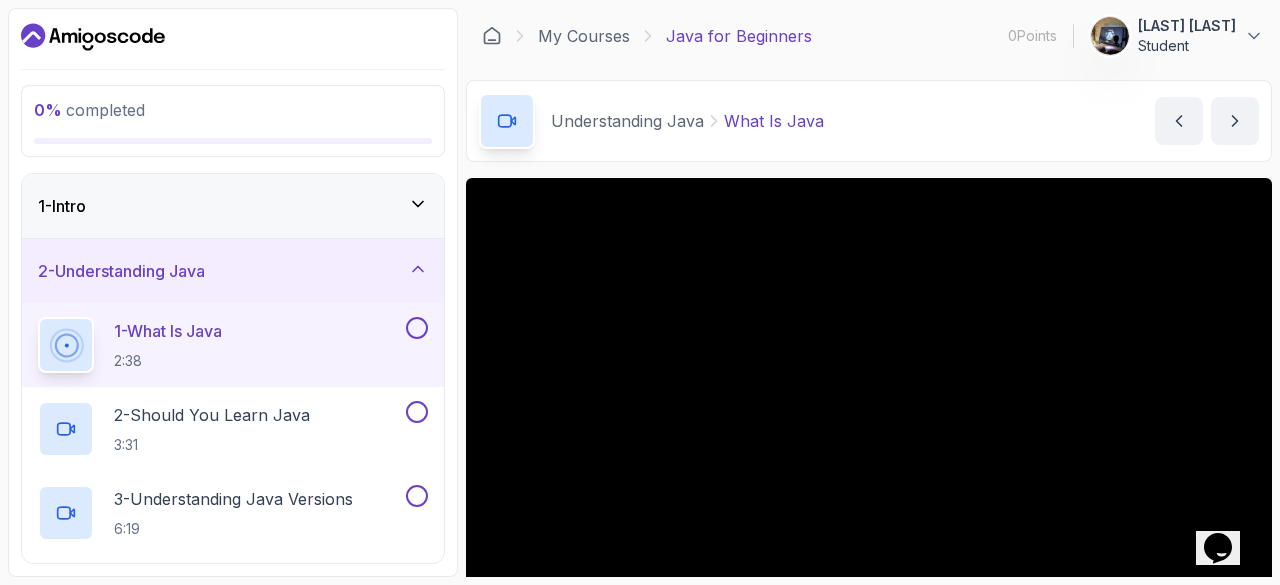type 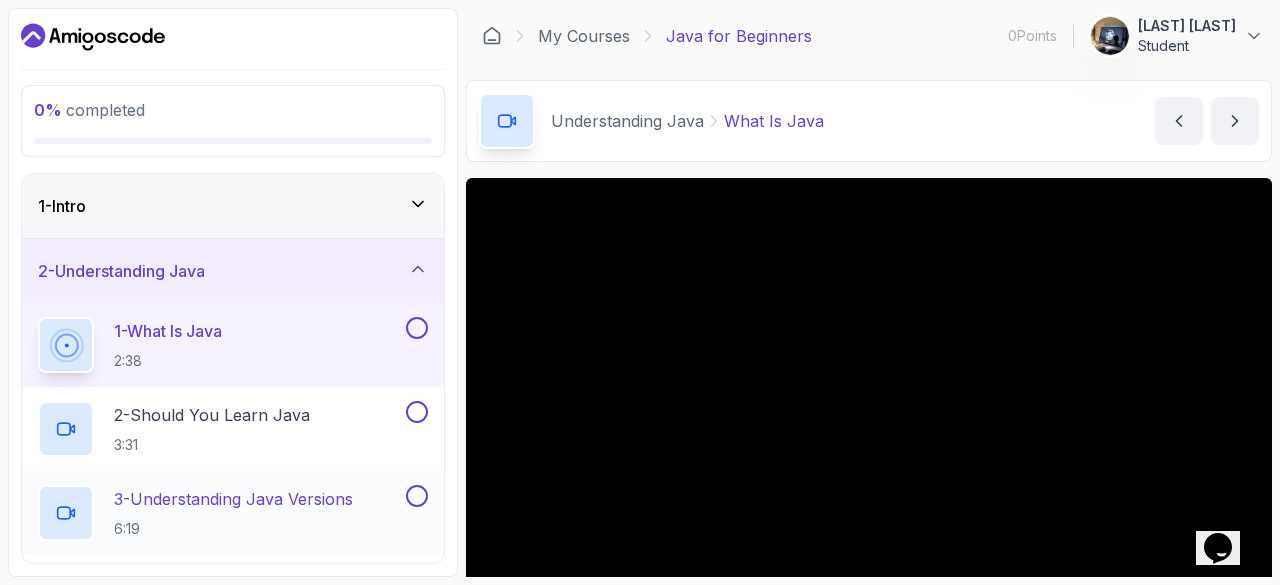 click on "3  -  Understanding Java Versions 6:19" at bounding box center [220, 513] 